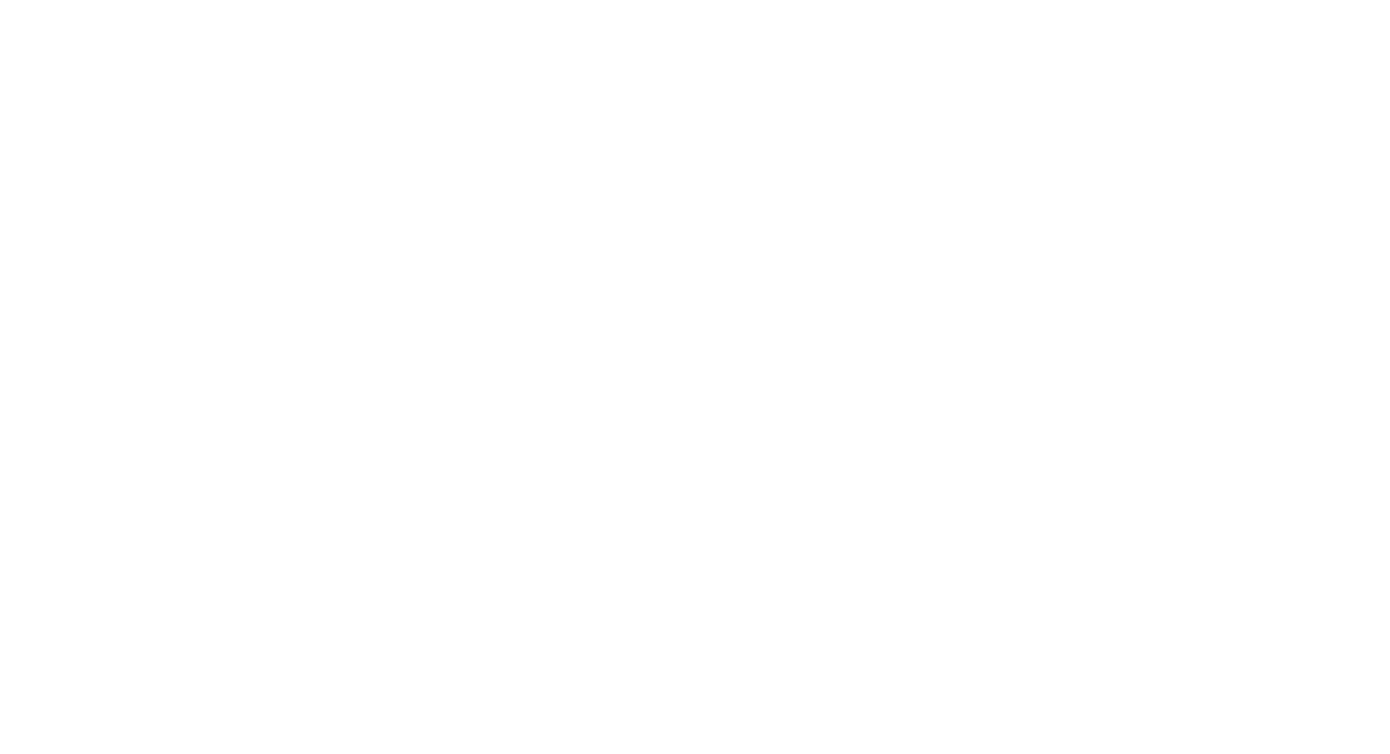 scroll, scrollTop: 0, scrollLeft: 0, axis: both 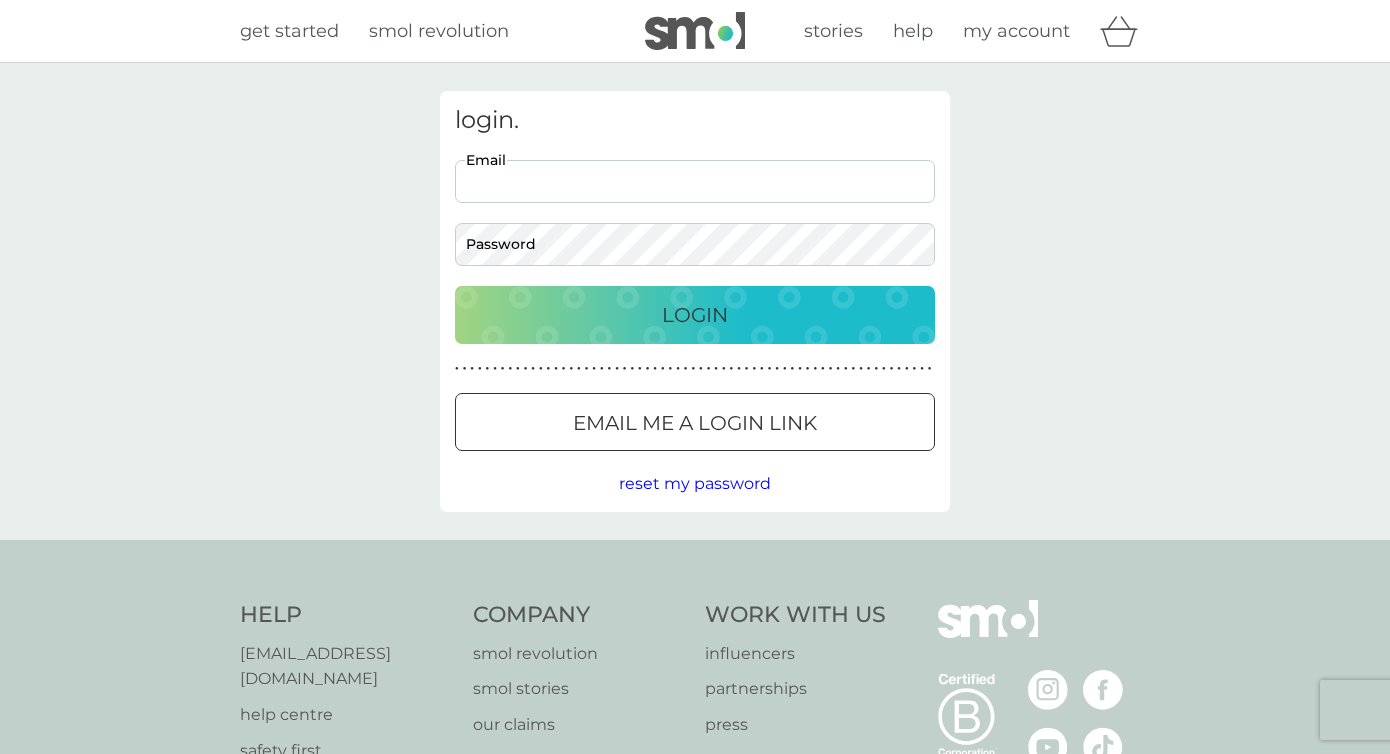 click on "Email" at bounding box center (695, 181) 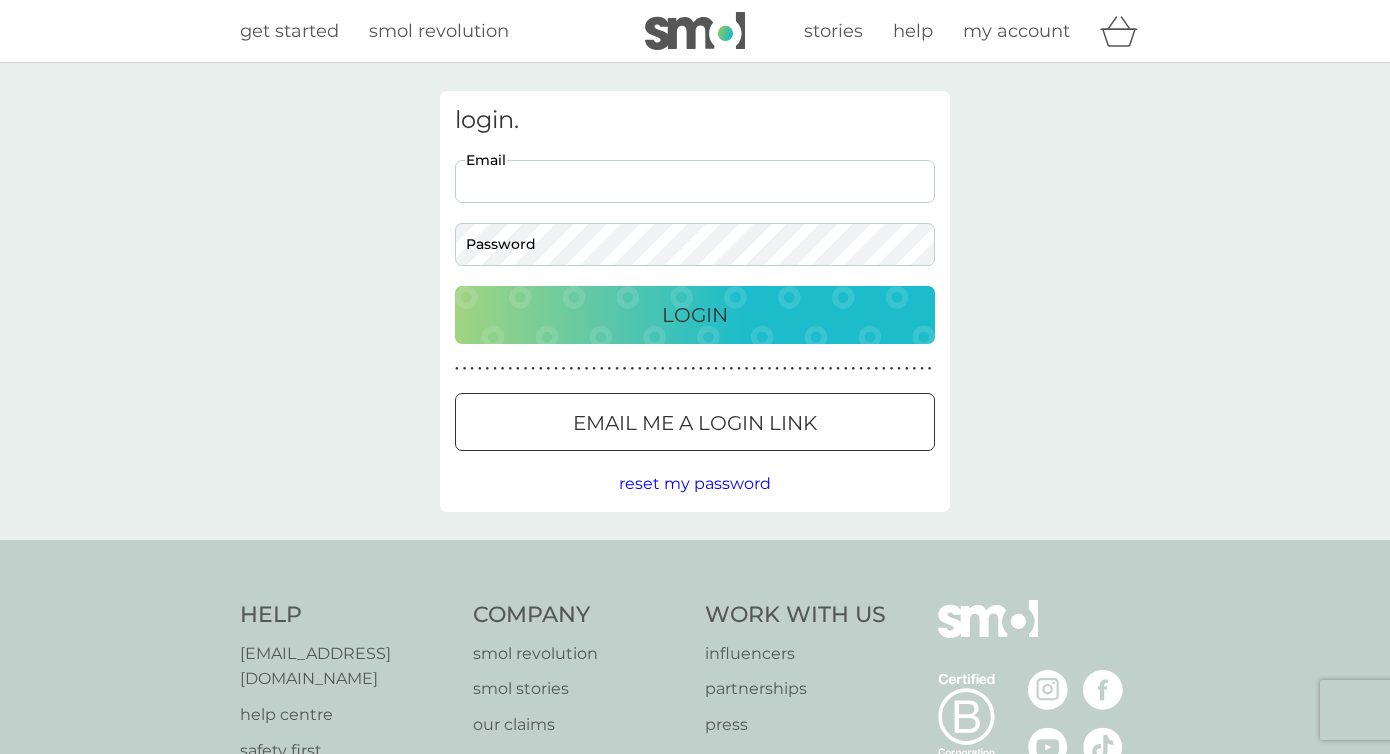 type on "[EMAIL_ADDRESS][DOMAIN_NAME]" 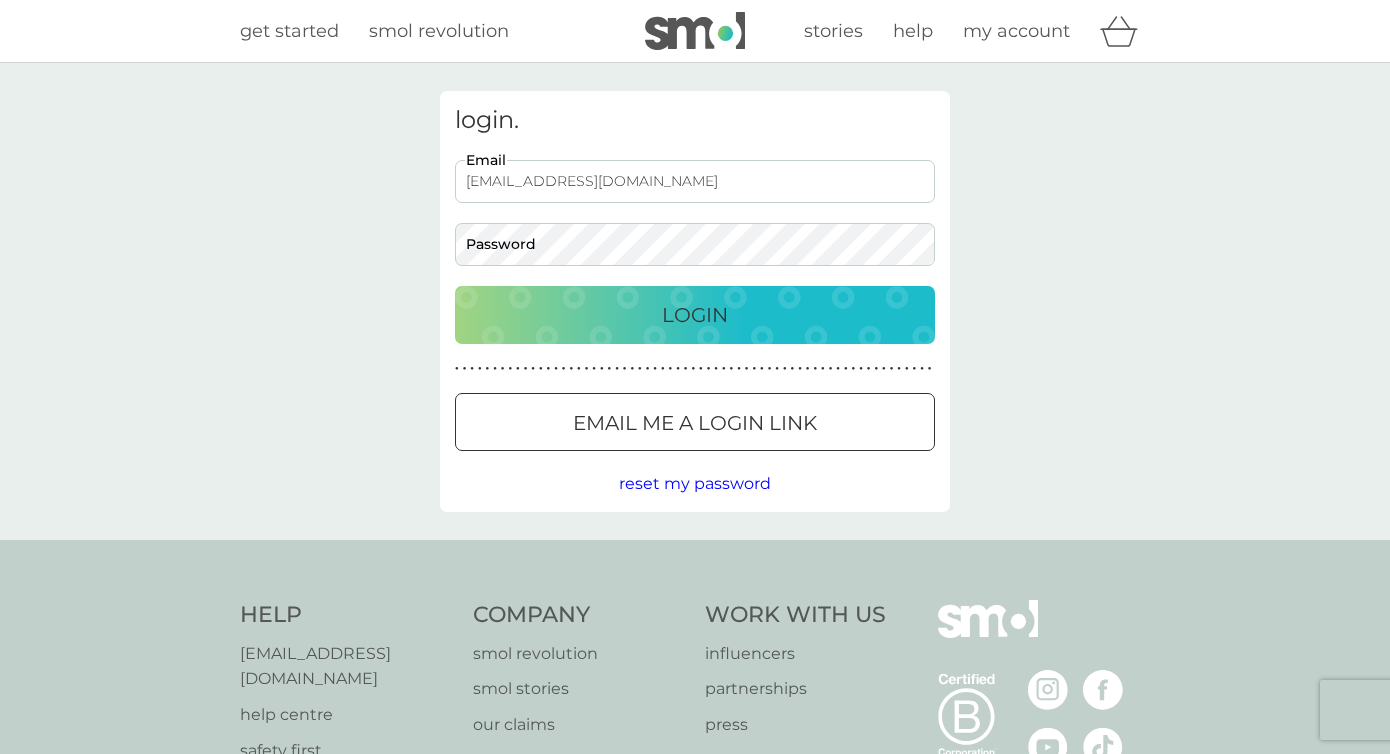 click on "my account" at bounding box center [1016, 31] 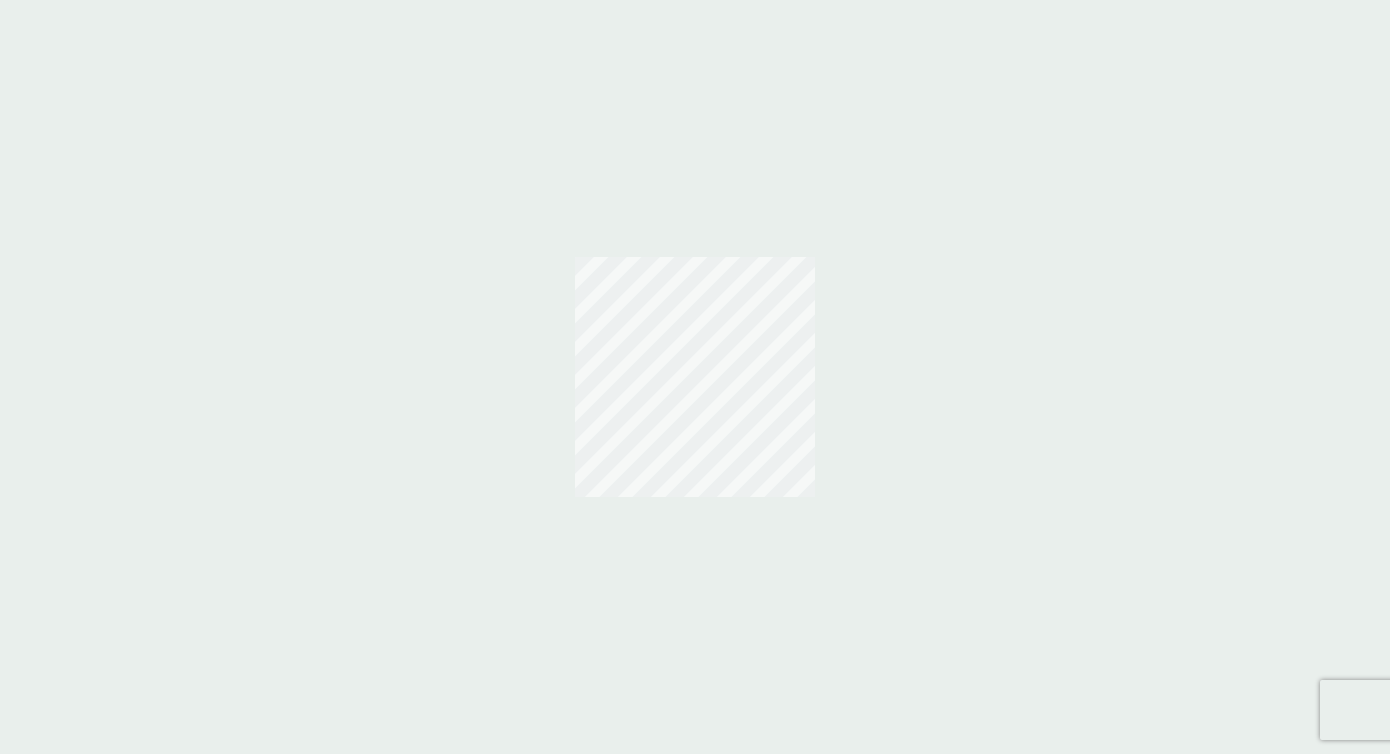 scroll, scrollTop: 0, scrollLeft: 0, axis: both 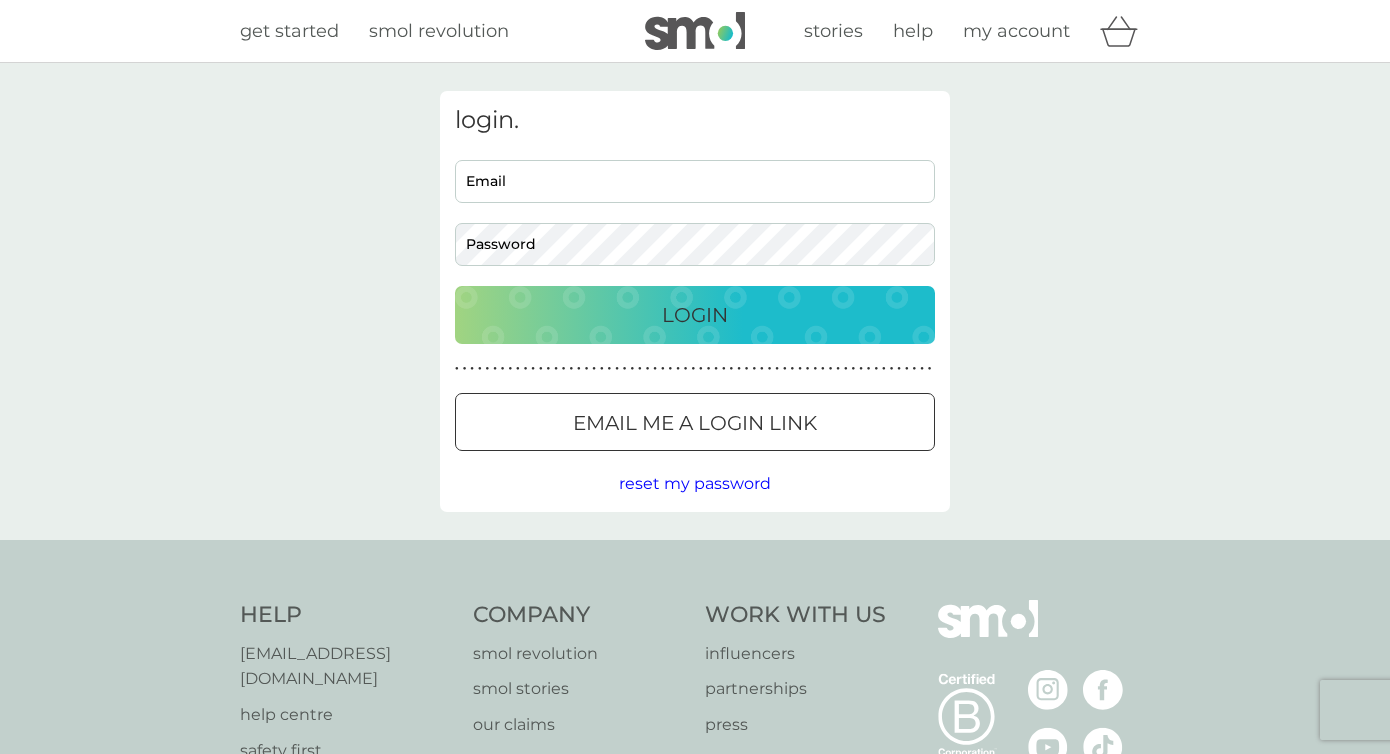 click on "Email" at bounding box center [695, 181] 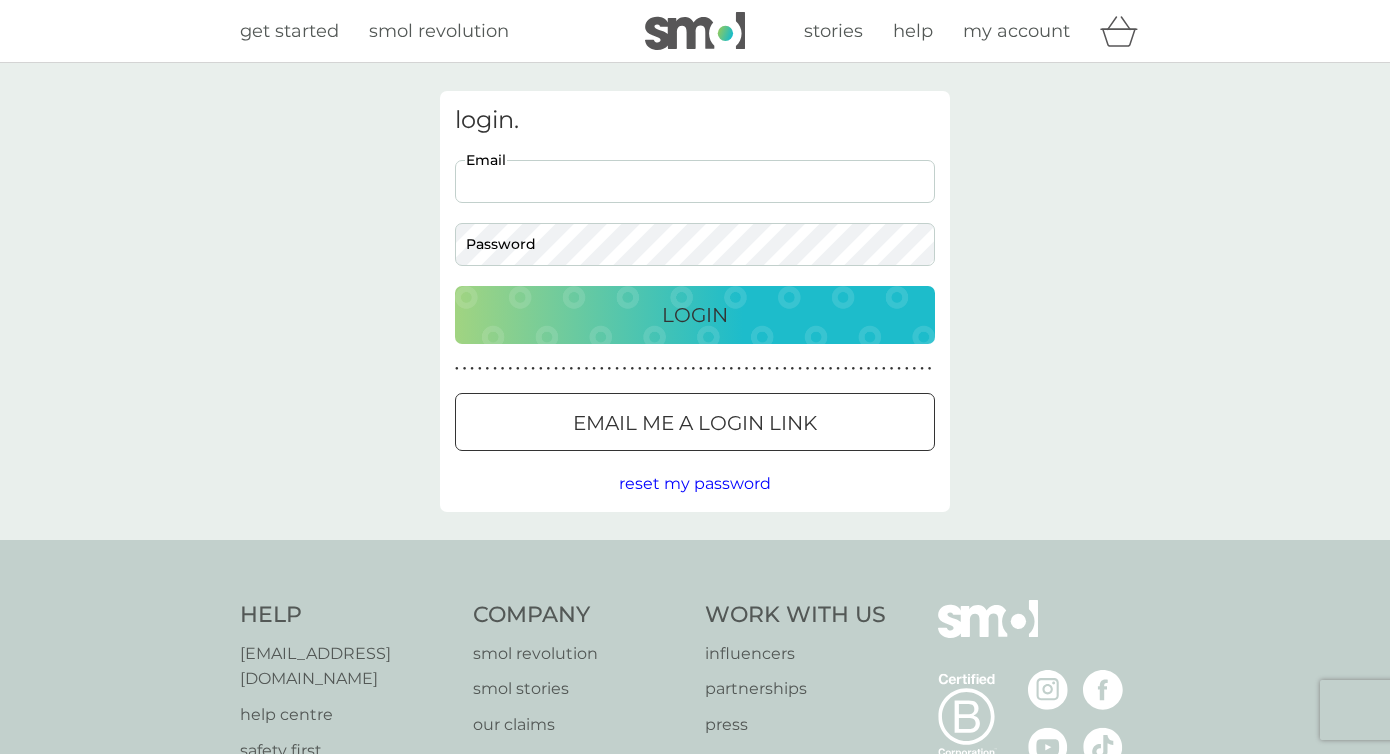 type on "[EMAIL_ADDRESS][DOMAIN_NAME]" 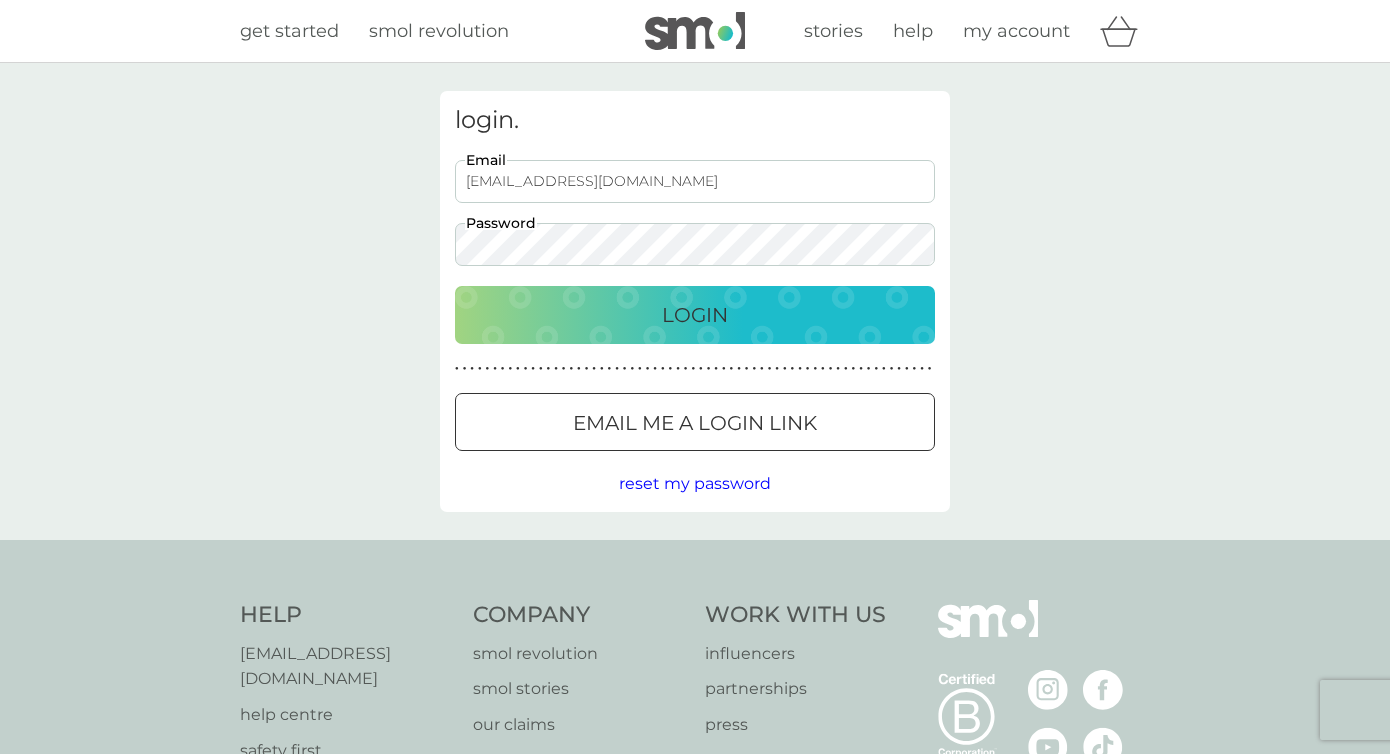 click on "Login" at bounding box center (695, 315) 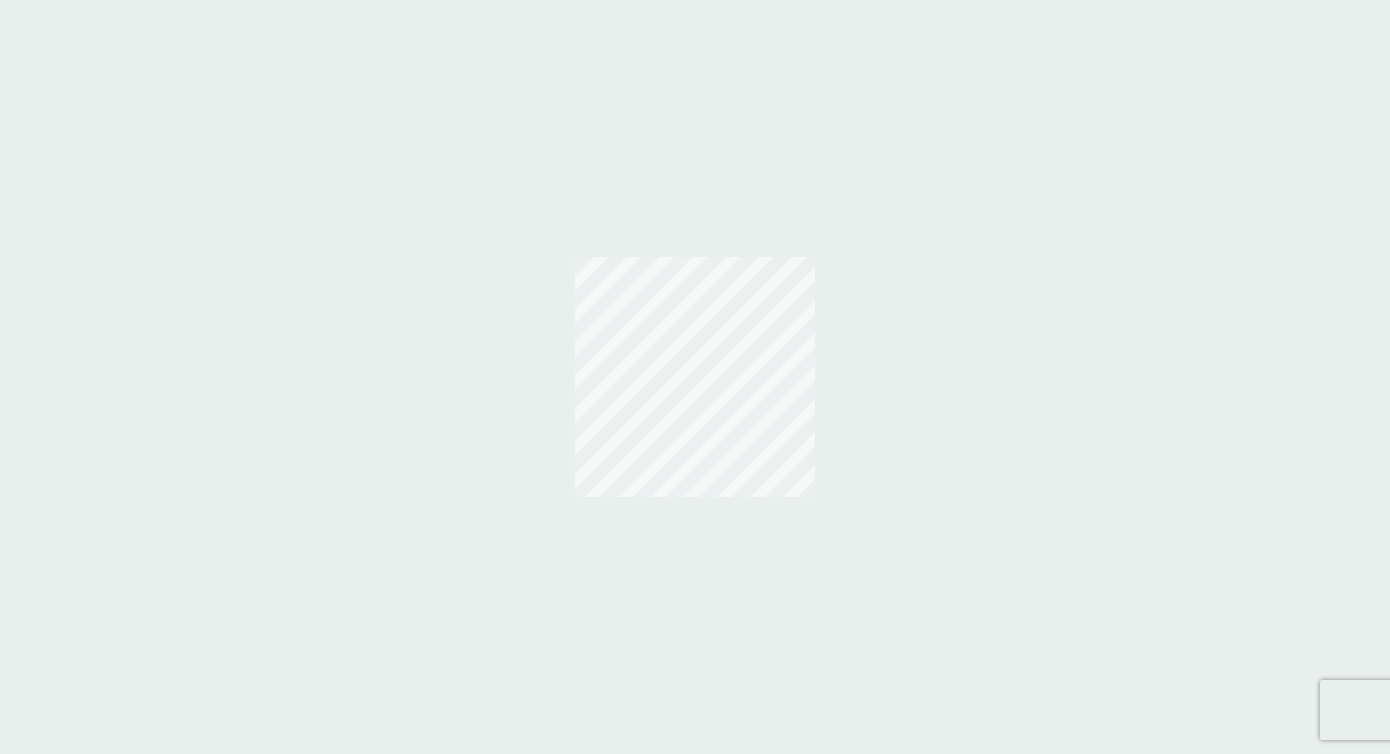 scroll, scrollTop: 0, scrollLeft: 0, axis: both 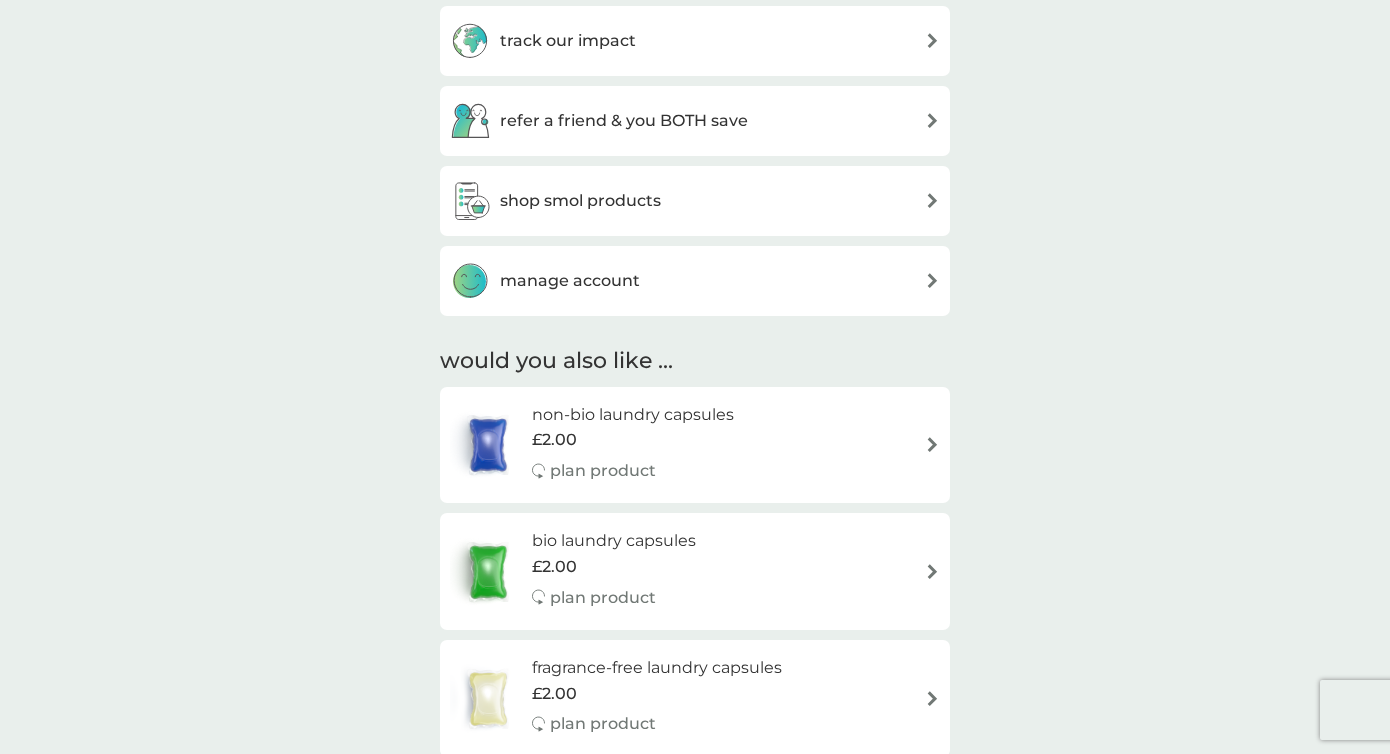 click on "shop smol products" at bounding box center (580, 201) 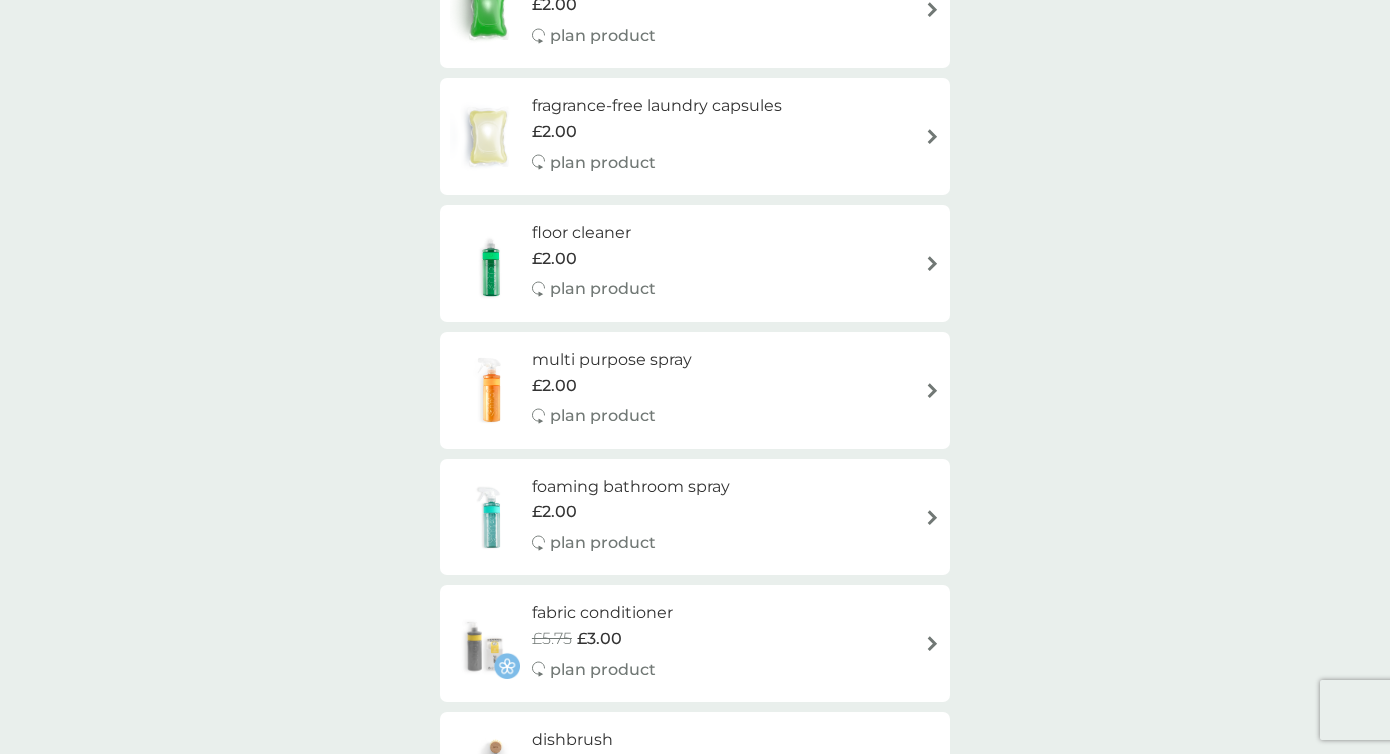 scroll, scrollTop: 676, scrollLeft: 0, axis: vertical 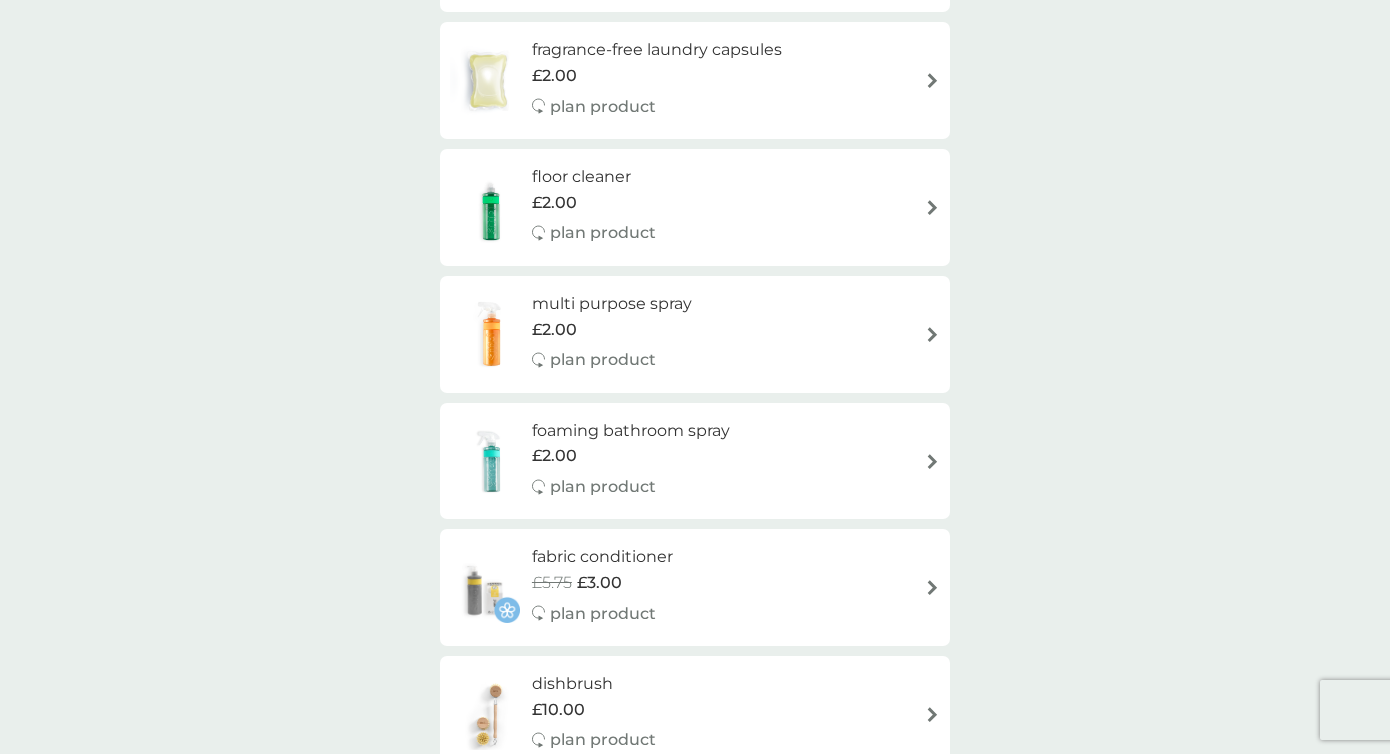 click on "£2.00" at bounding box center (612, 330) 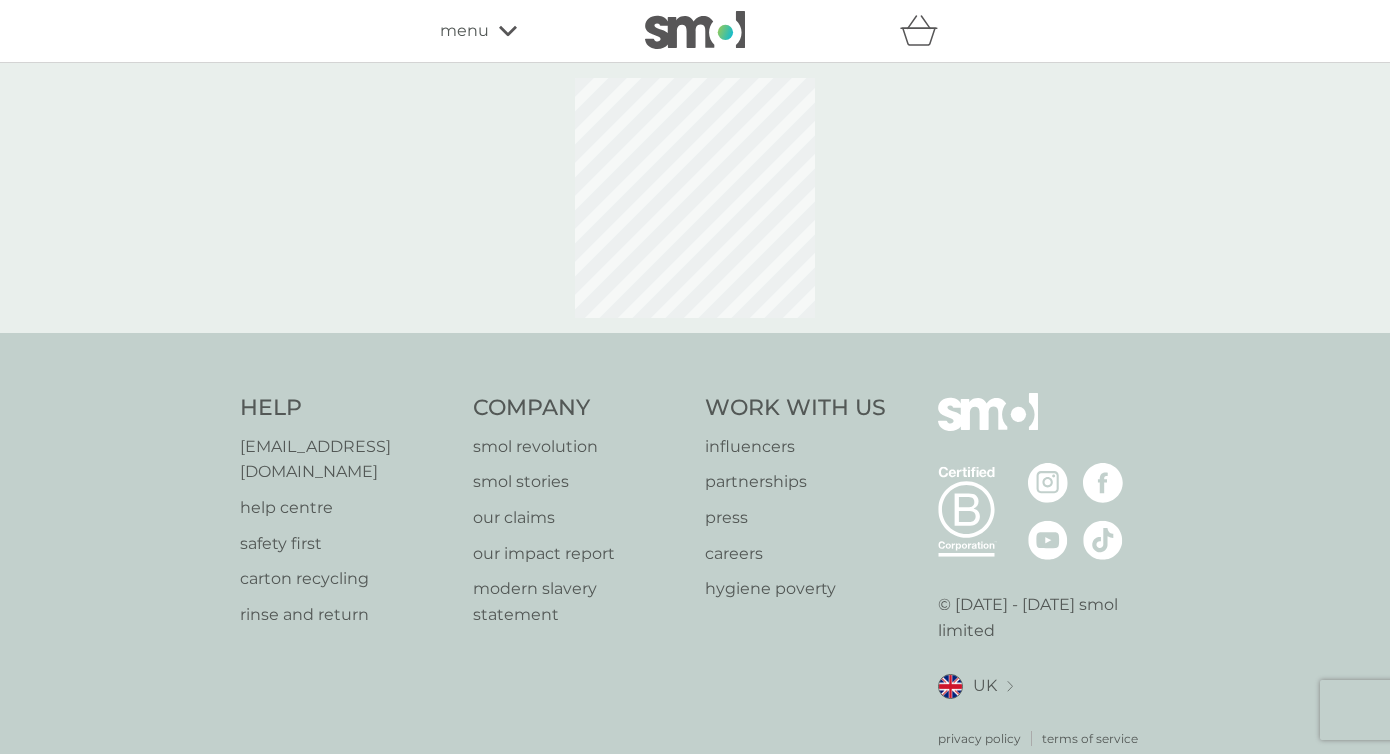 select on "112" 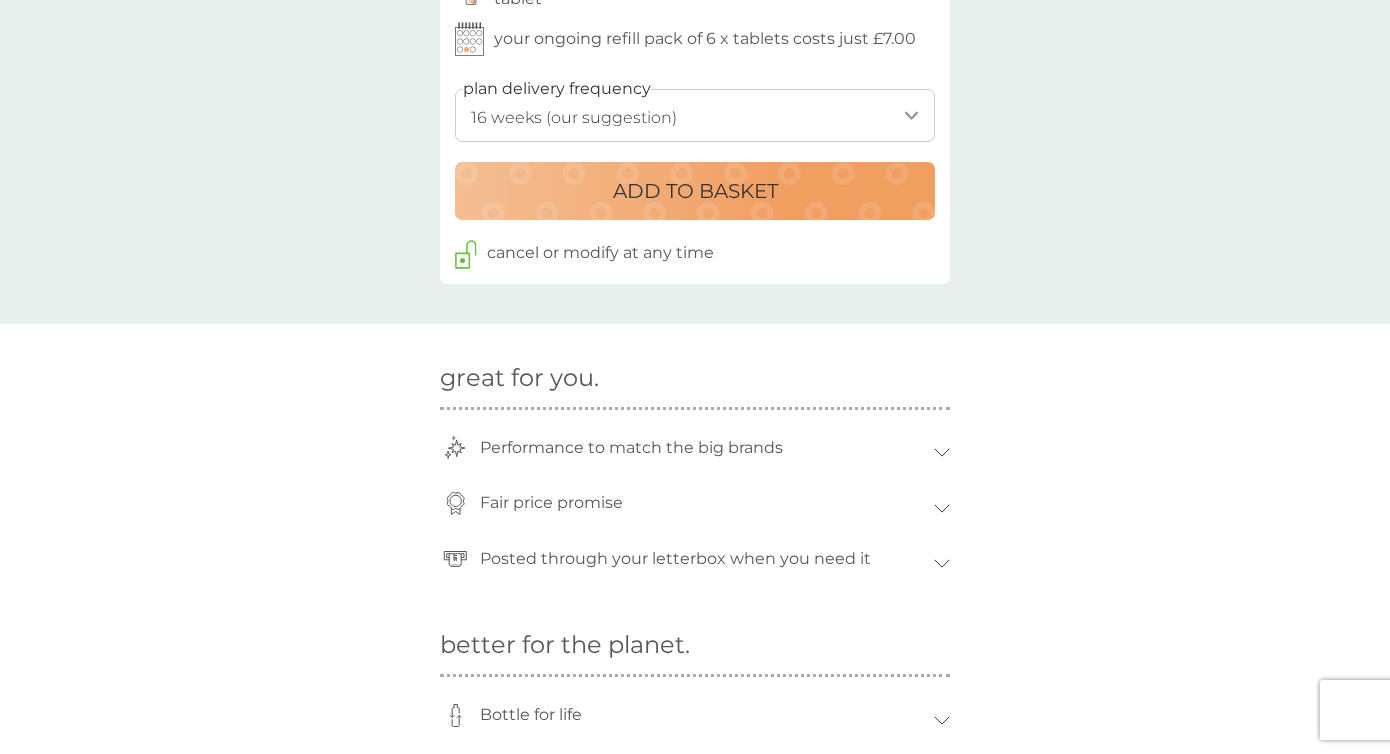scroll, scrollTop: 1134, scrollLeft: 0, axis: vertical 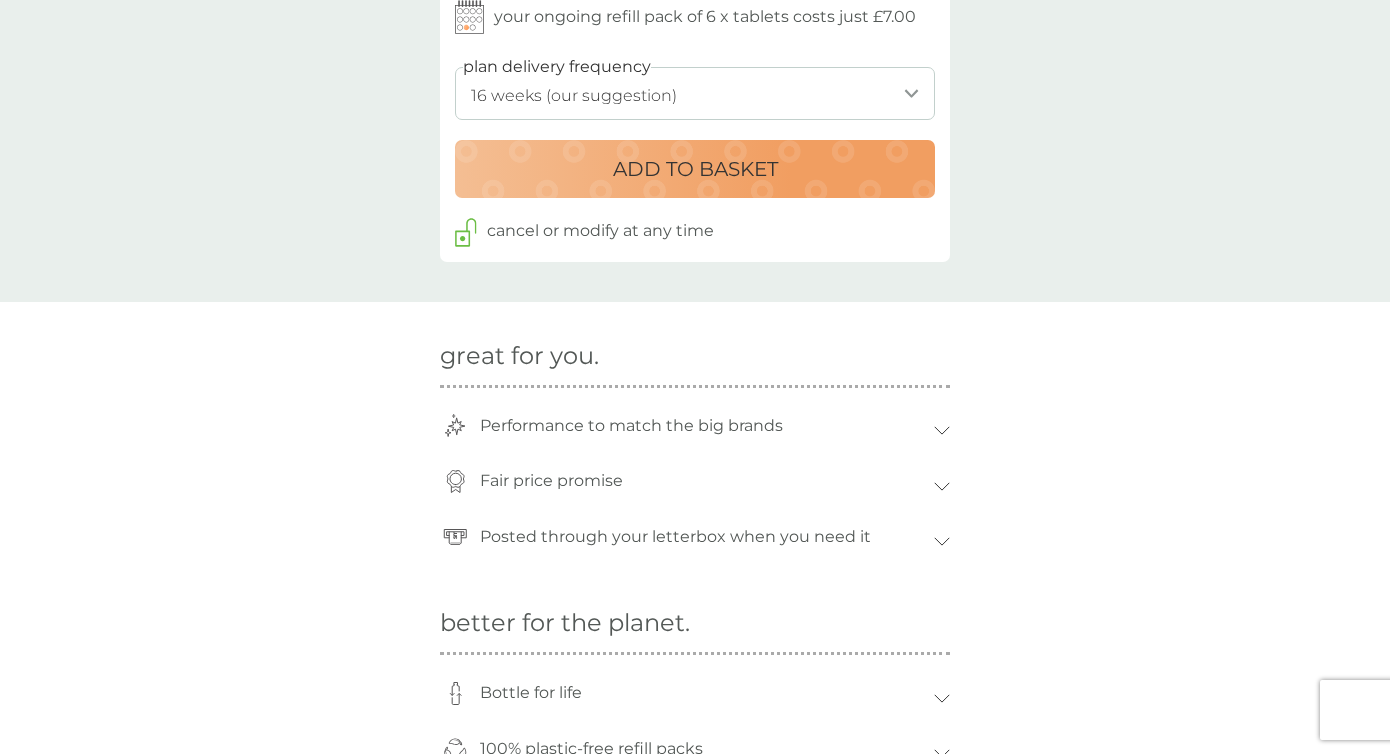 click on "ADD TO BASKET" at bounding box center [695, 169] 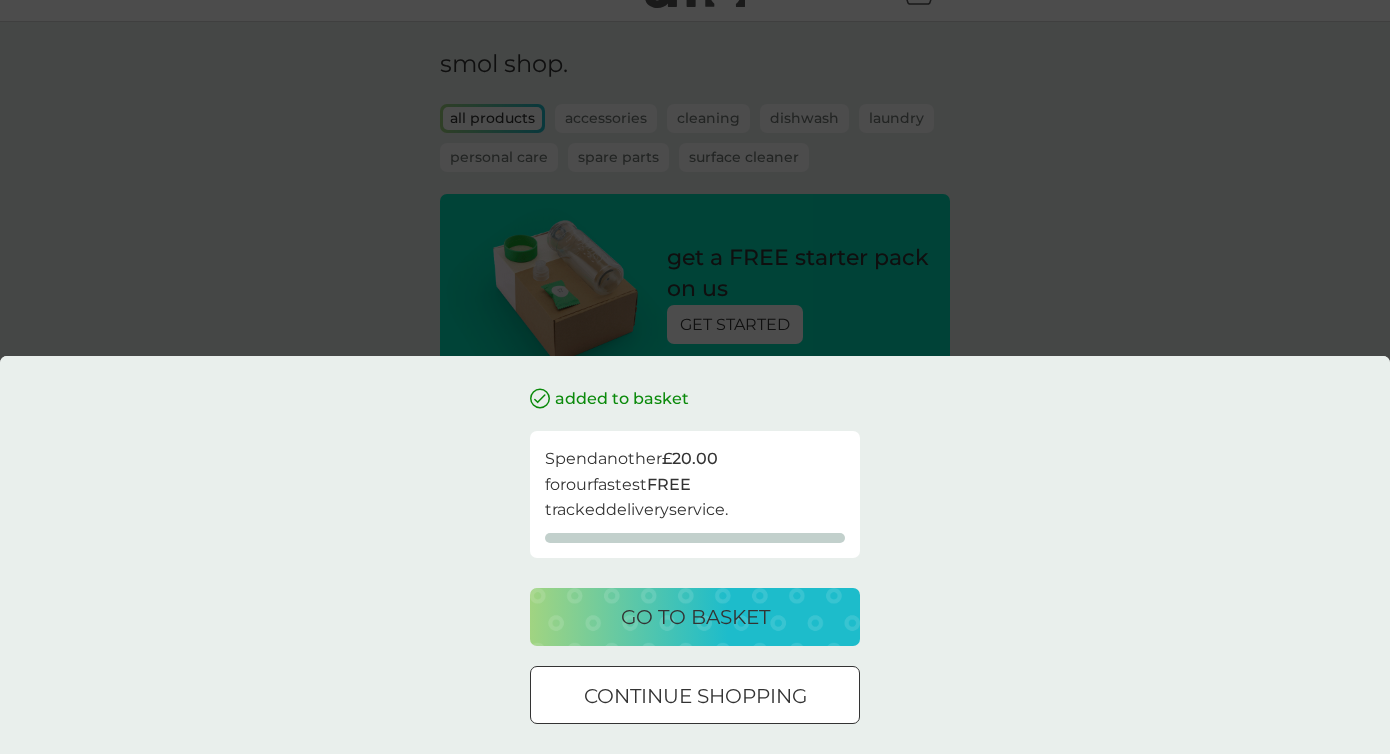 scroll, scrollTop: 54, scrollLeft: 0, axis: vertical 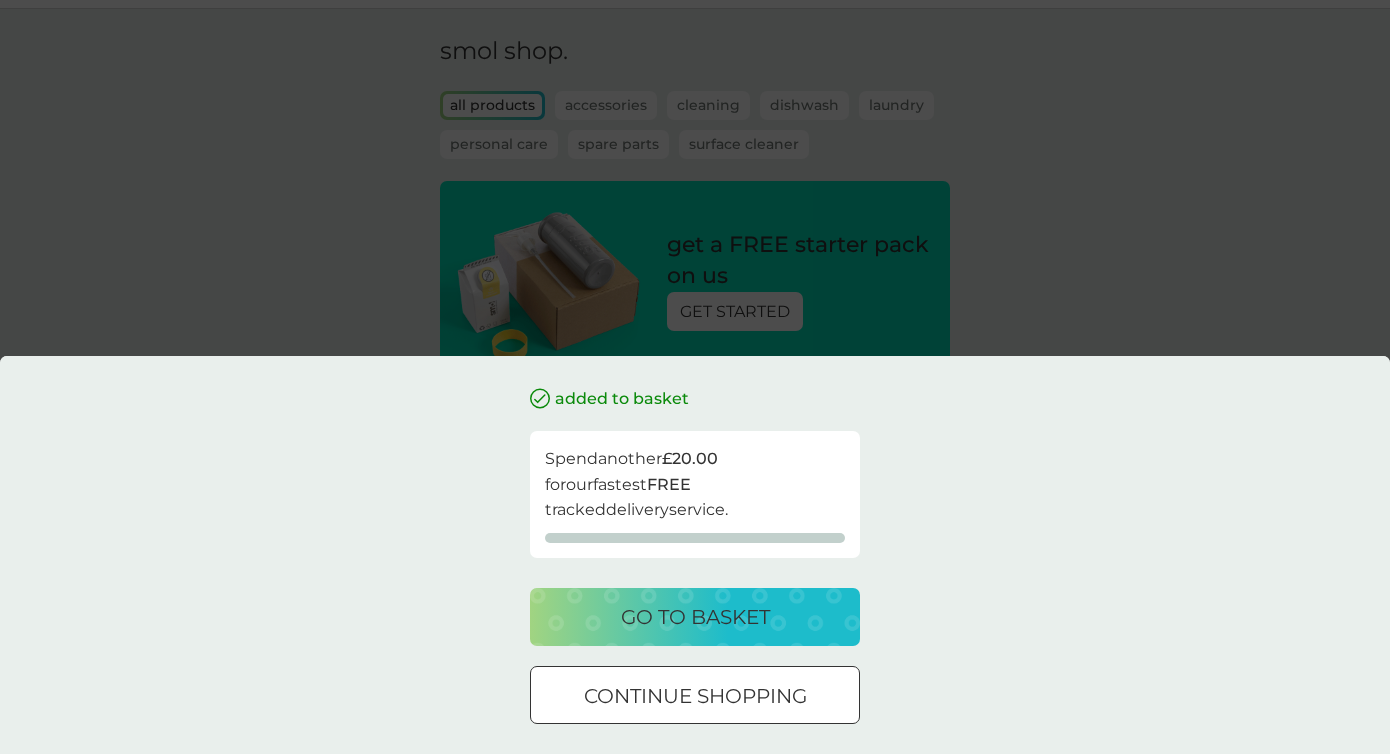 click on "continue shopping" at bounding box center [695, 696] 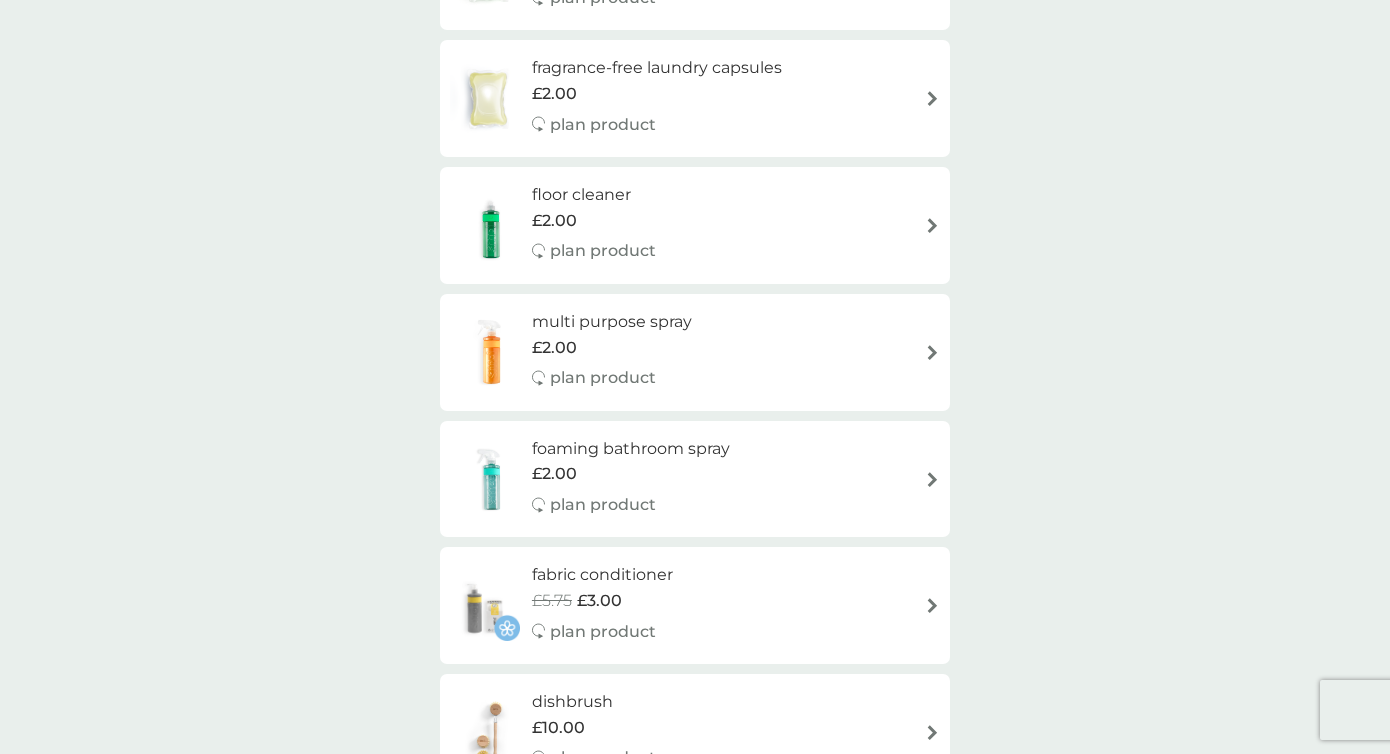 scroll, scrollTop: 663, scrollLeft: 0, axis: vertical 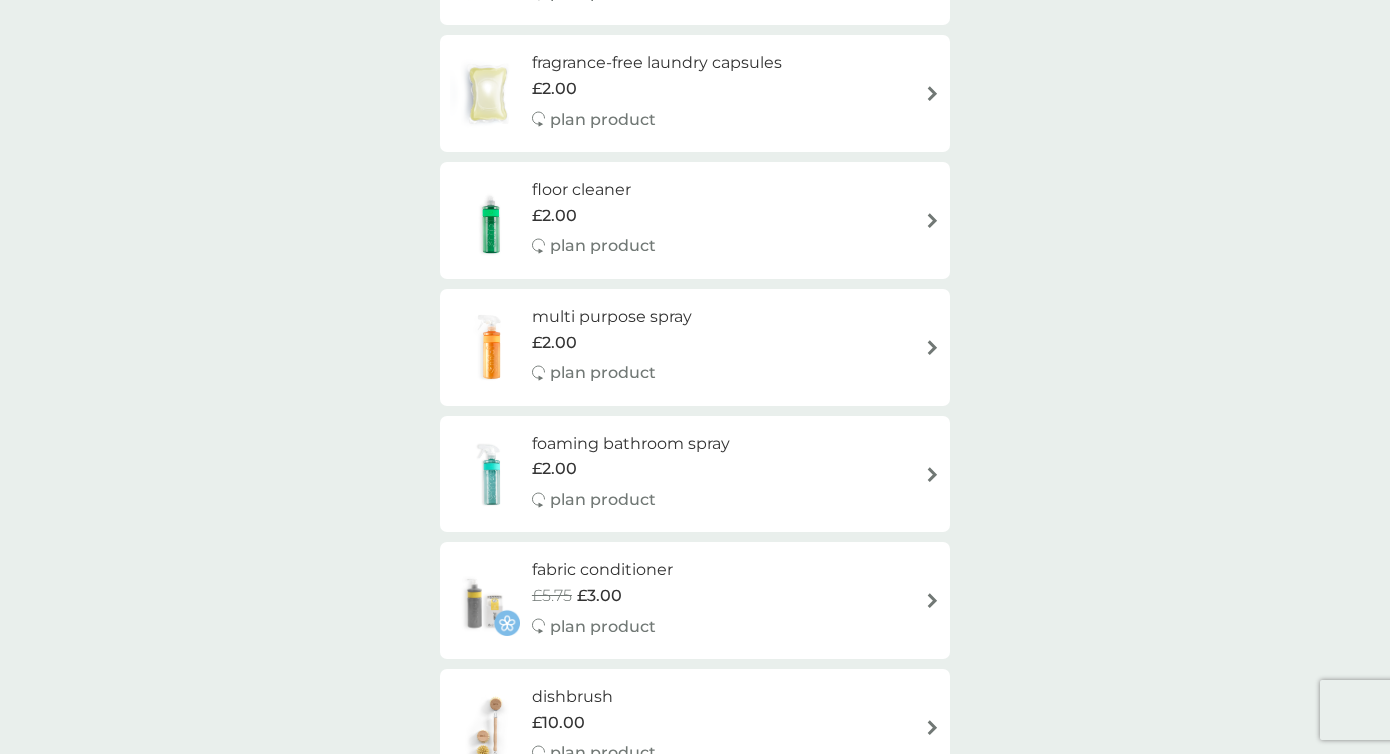 click on "£2.00" at bounding box center [631, 469] 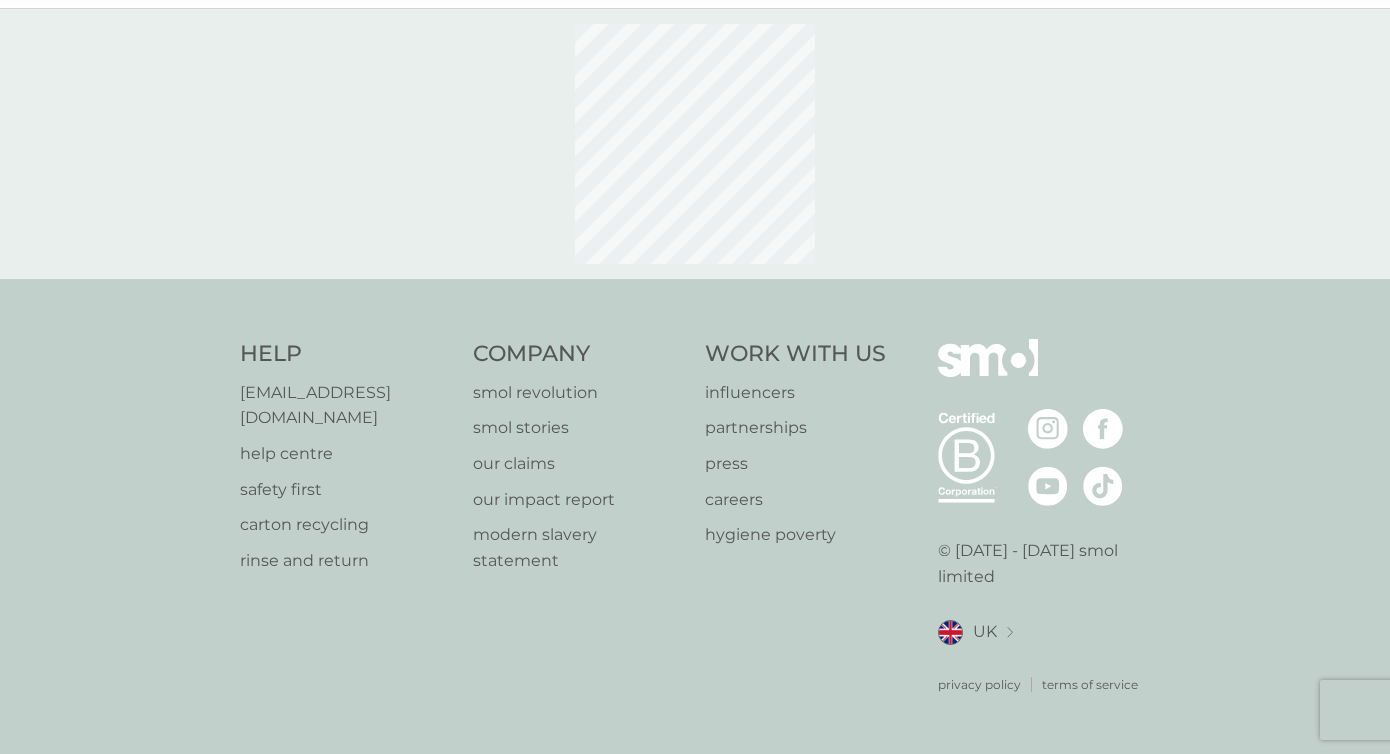 scroll, scrollTop: 0, scrollLeft: 0, axis: both 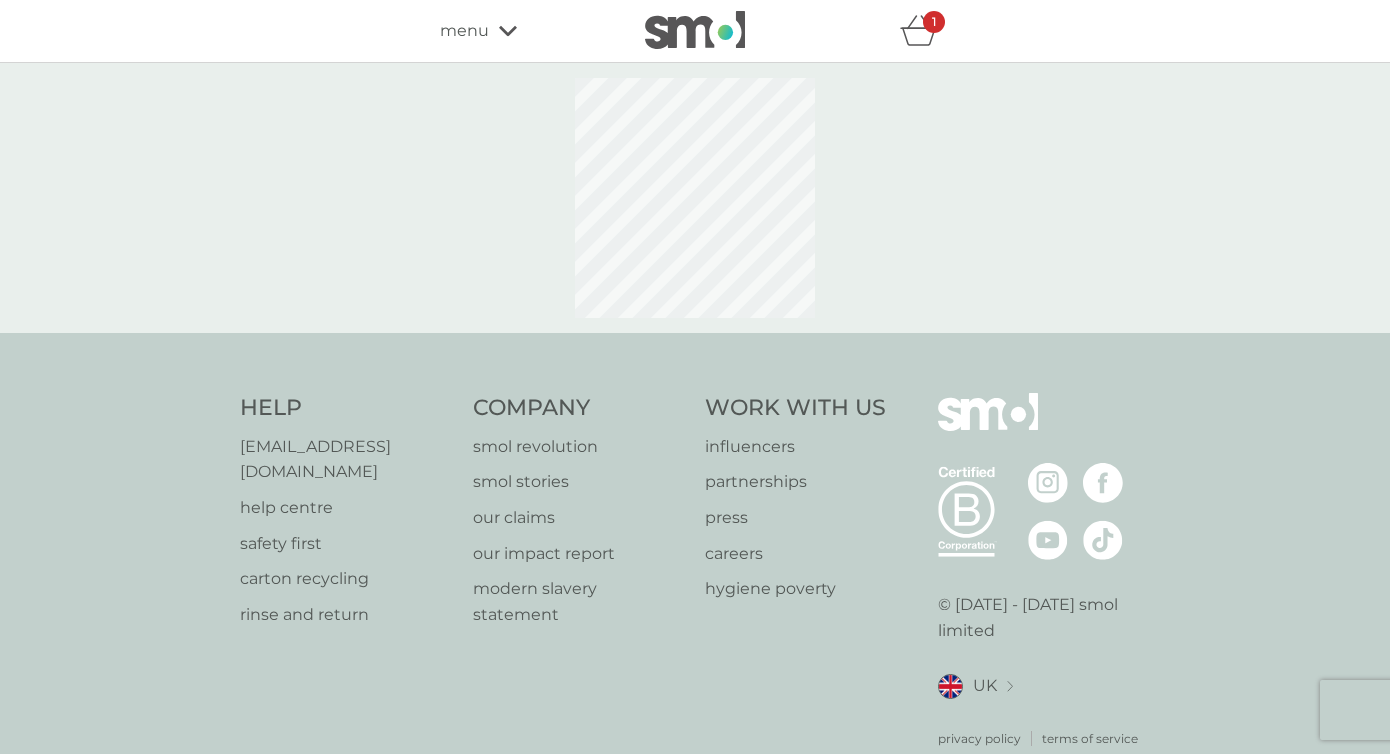 select on "182" 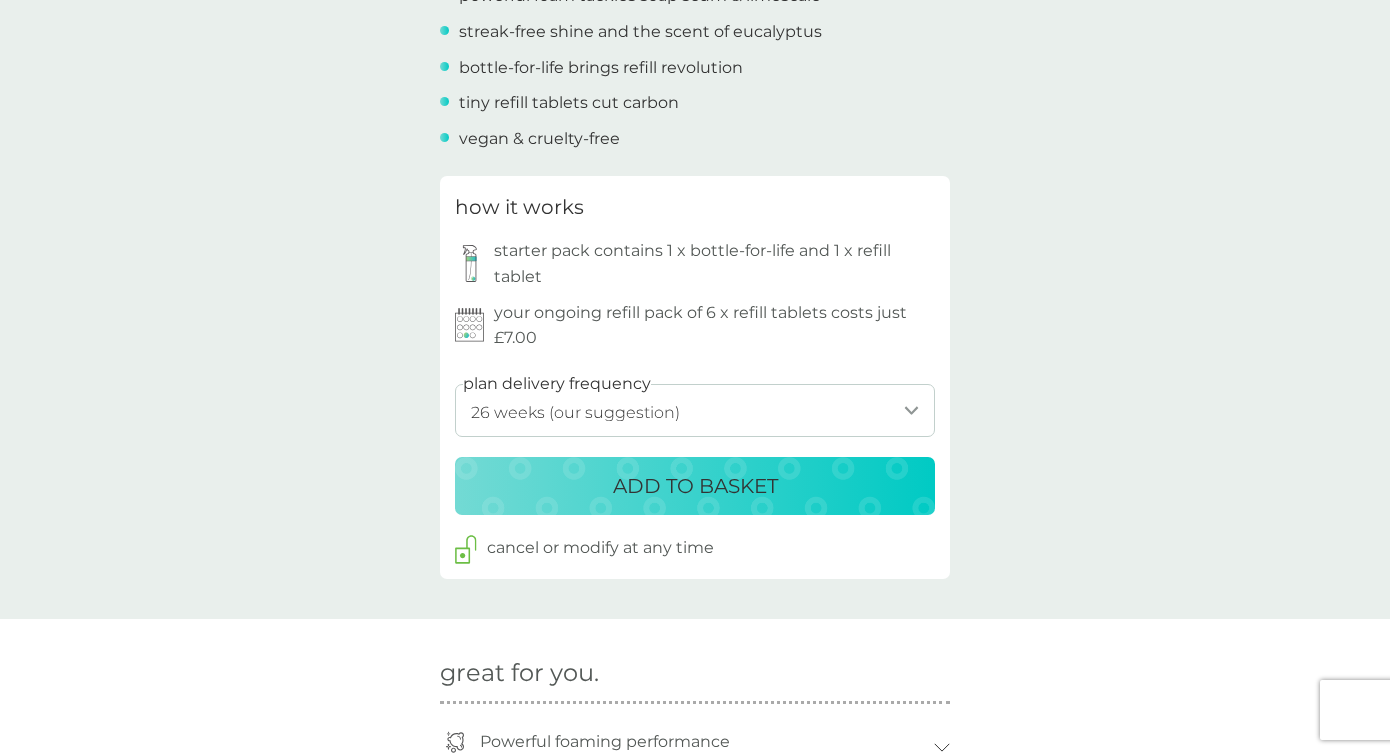 scroll, scrollTop: 906, scrollLeft: 0, axis: vertical 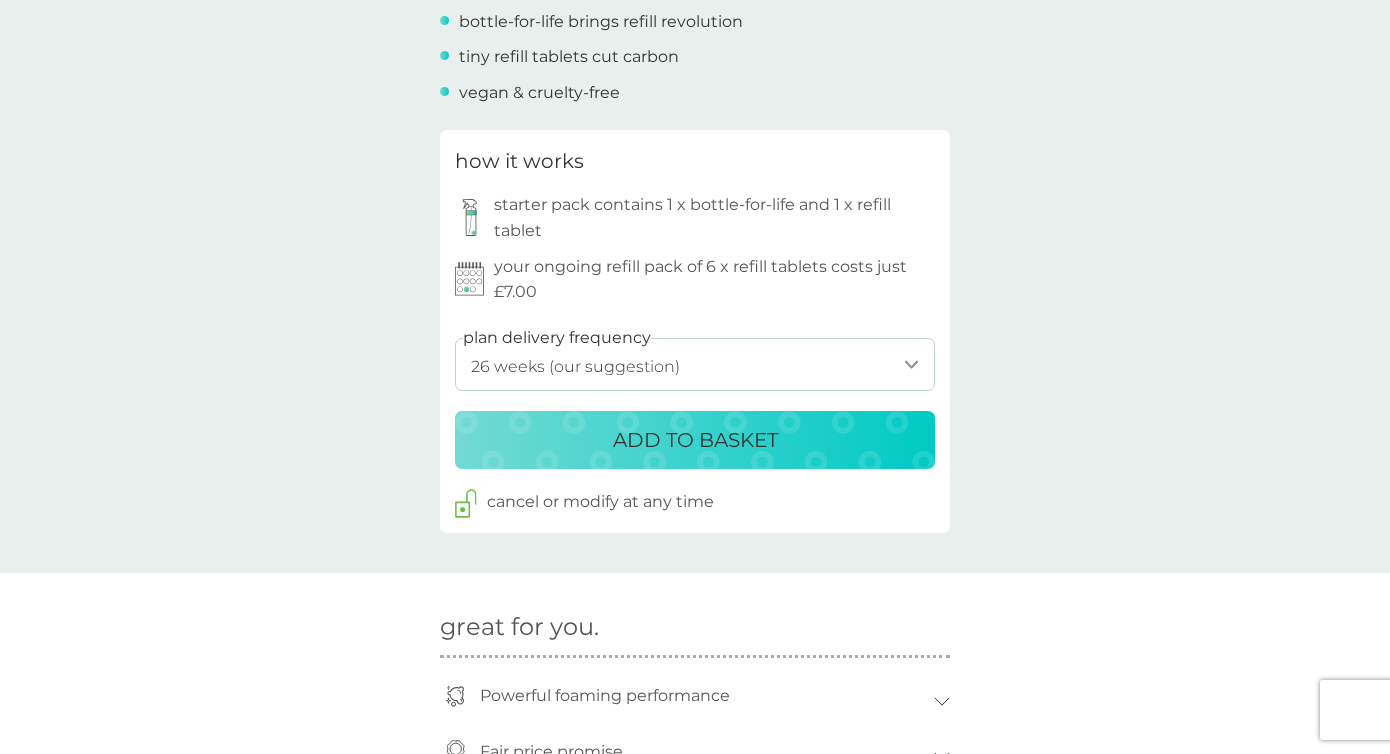 click on "ADD TO BASKET" at bounding box center [695, 440] 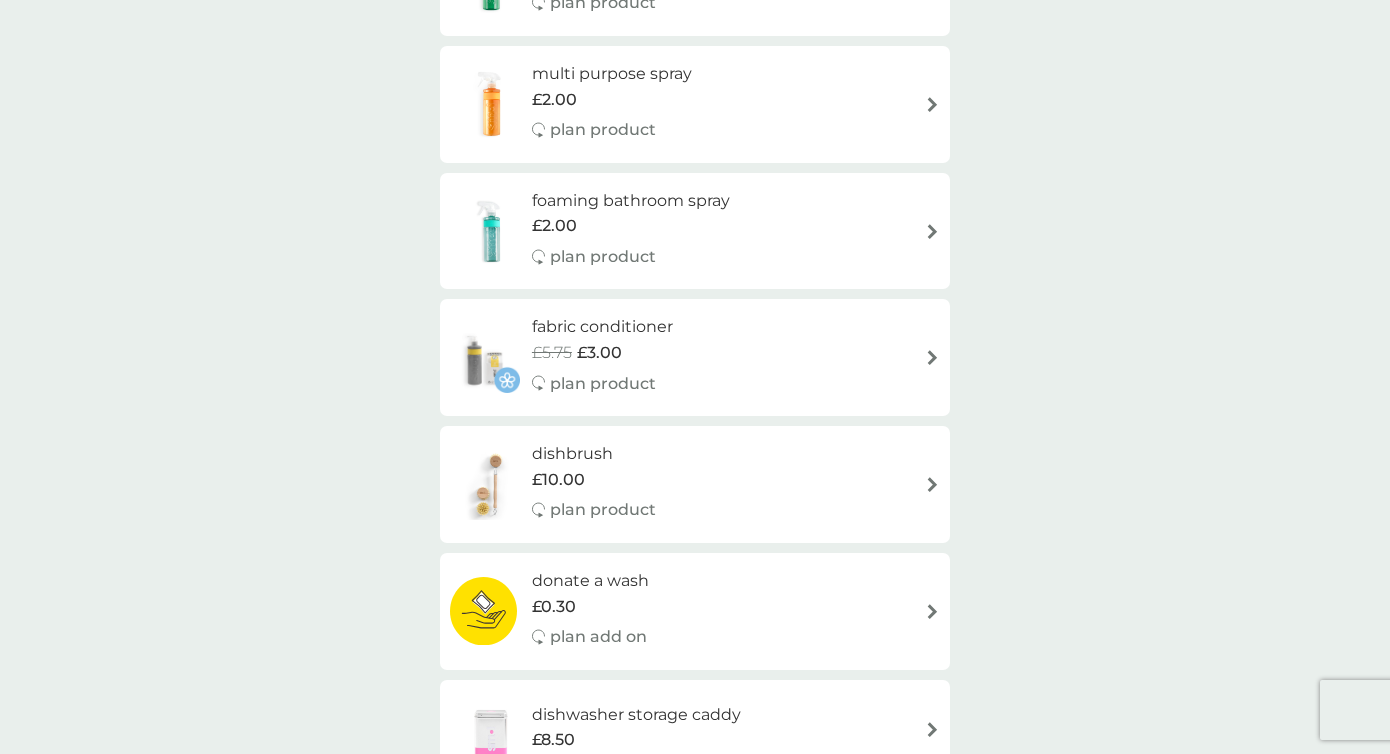 scroll, scrollTop: 0, scrollLeft: 0, axis: both 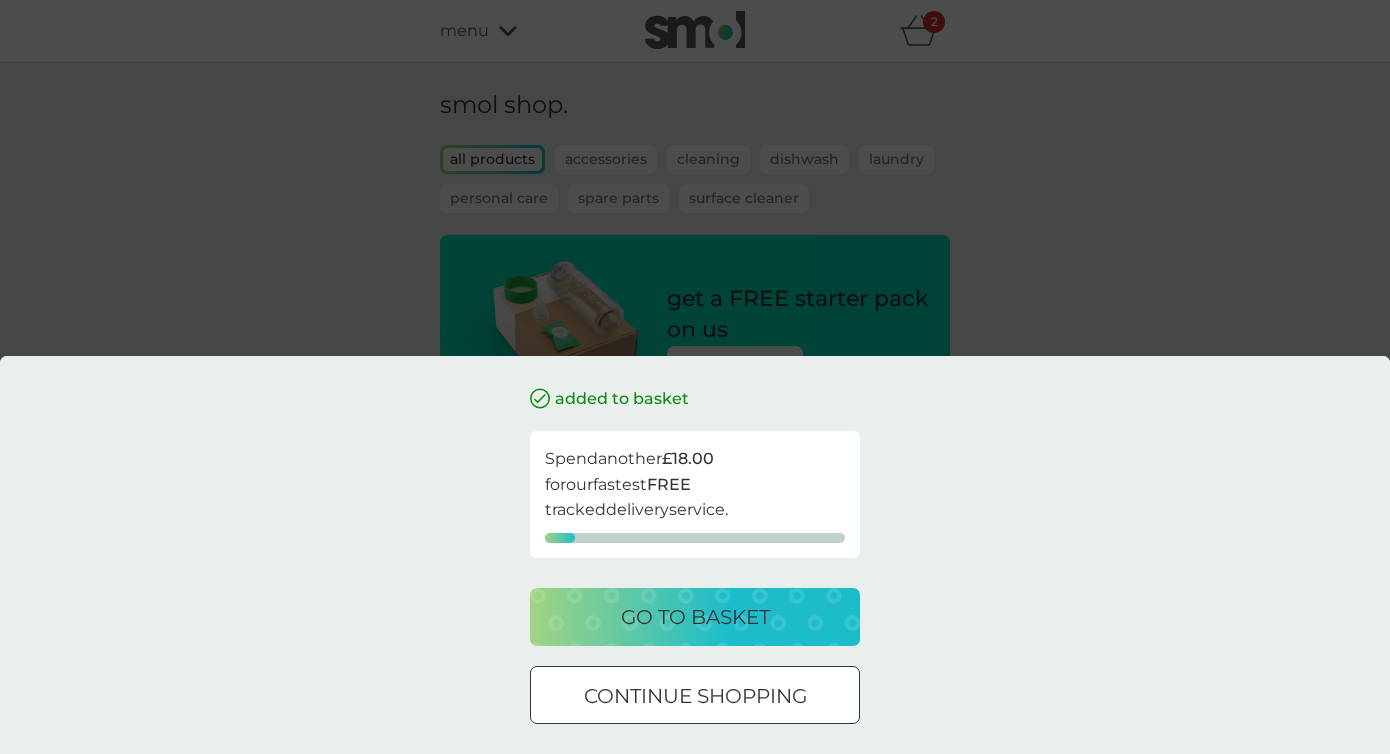 click on "go to basket" at bounding box center [695, 617] 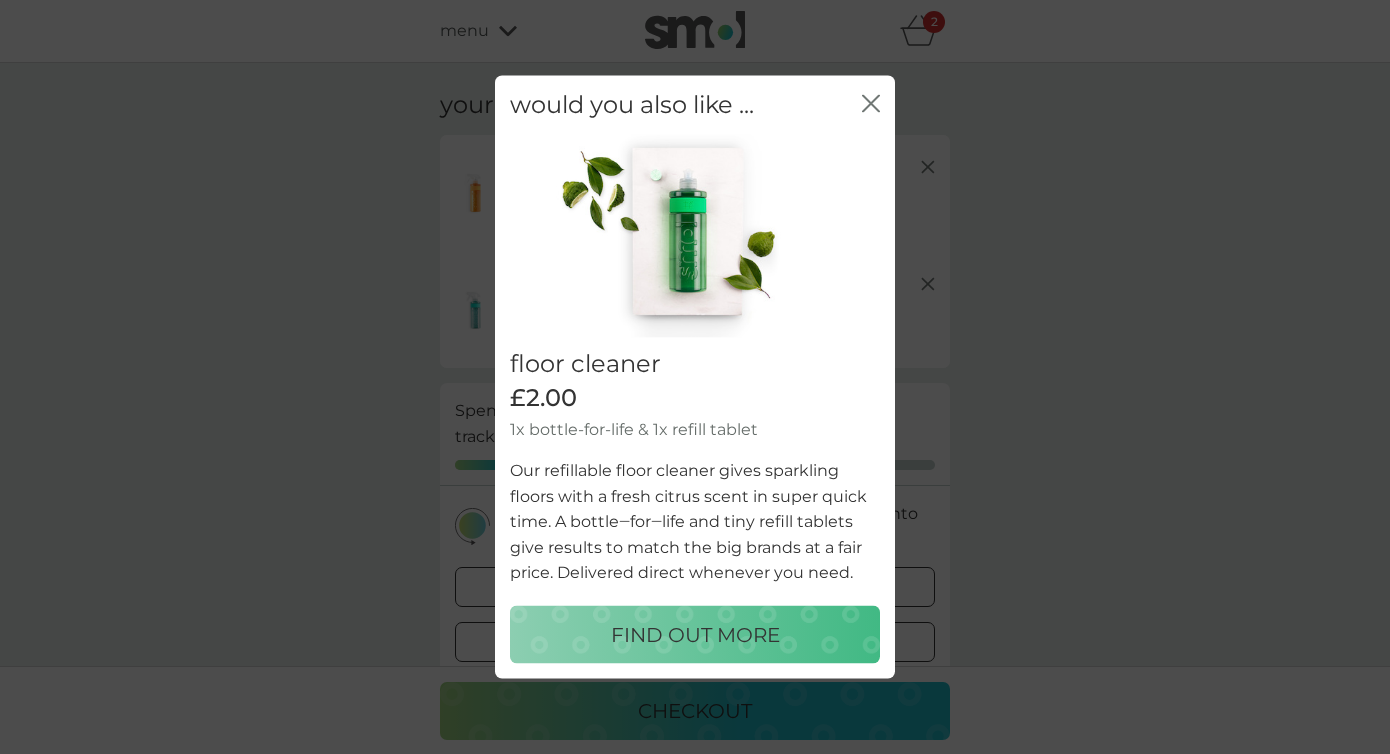 click on "close" 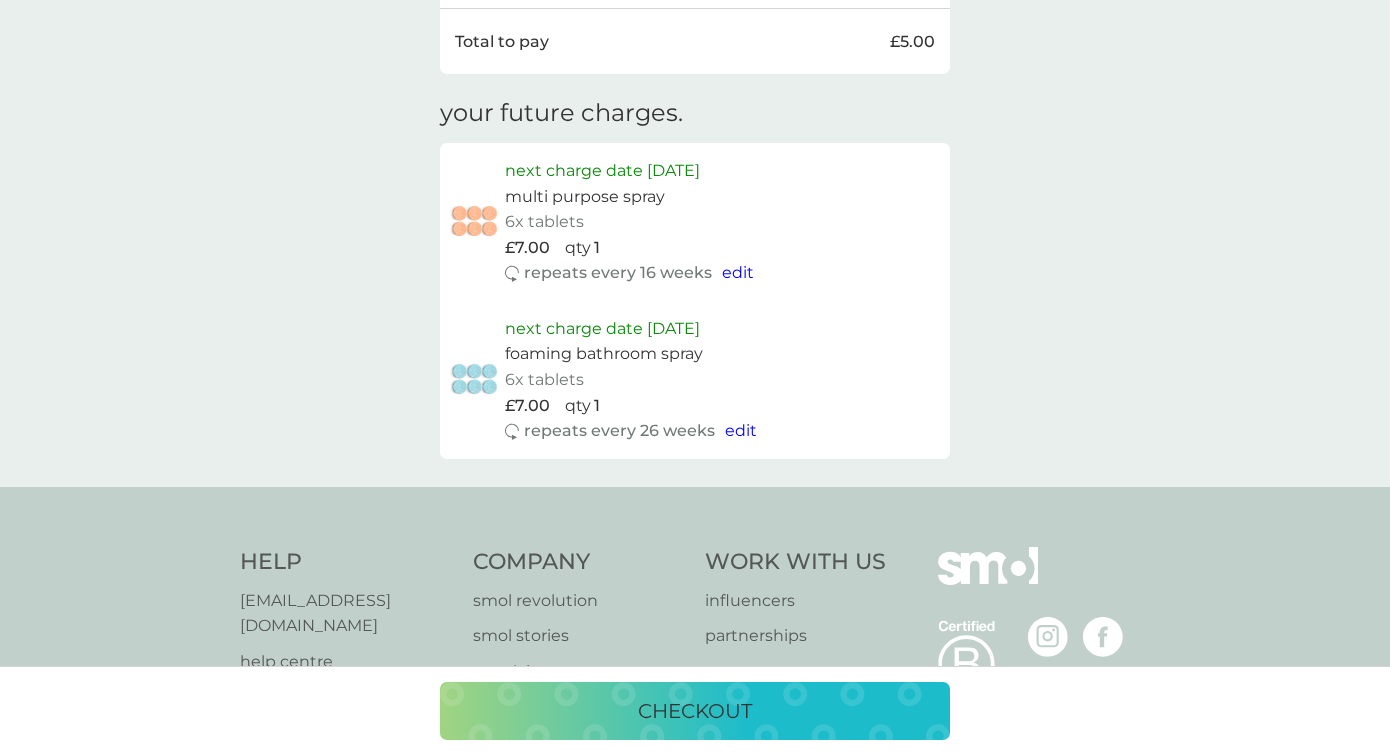 scroll, scrollTop: 847, scrollLeft: 0, axis: vertical 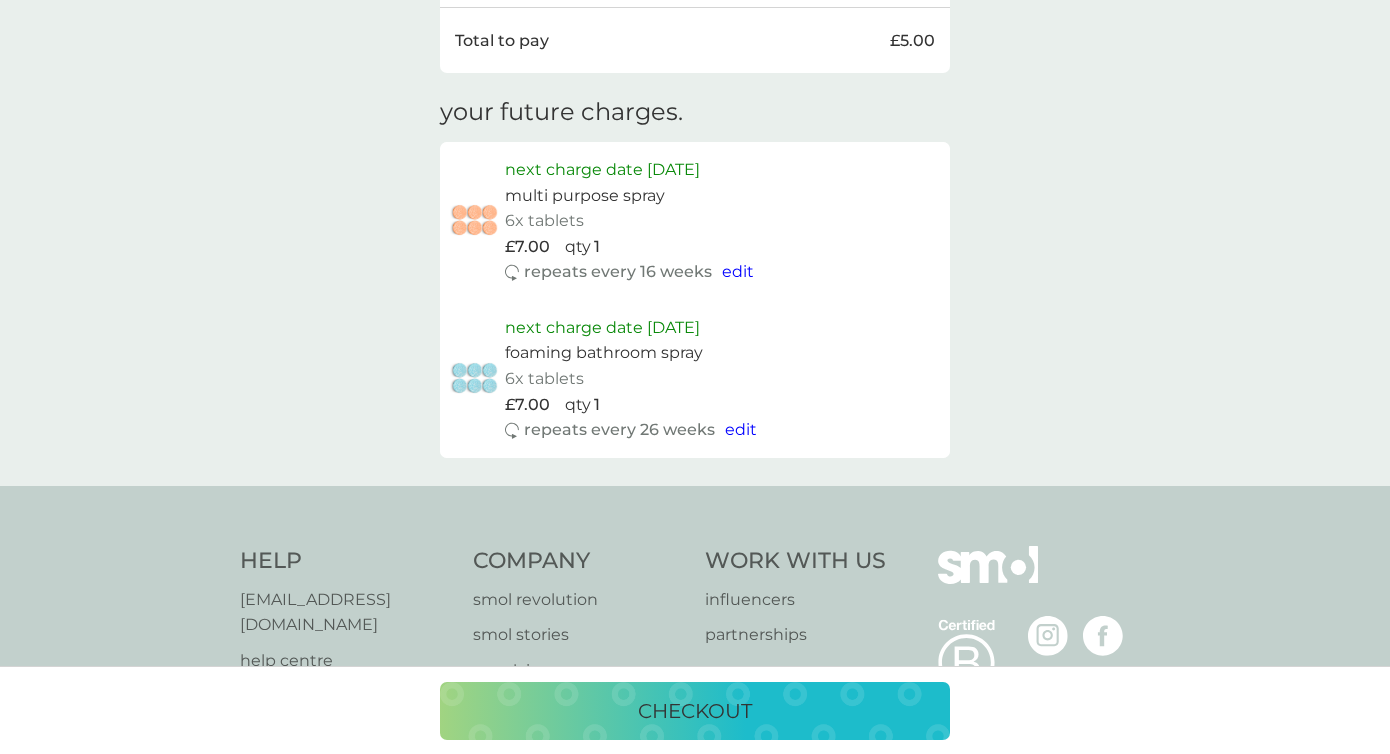 click on "edit" at bounding box center (738, 271) 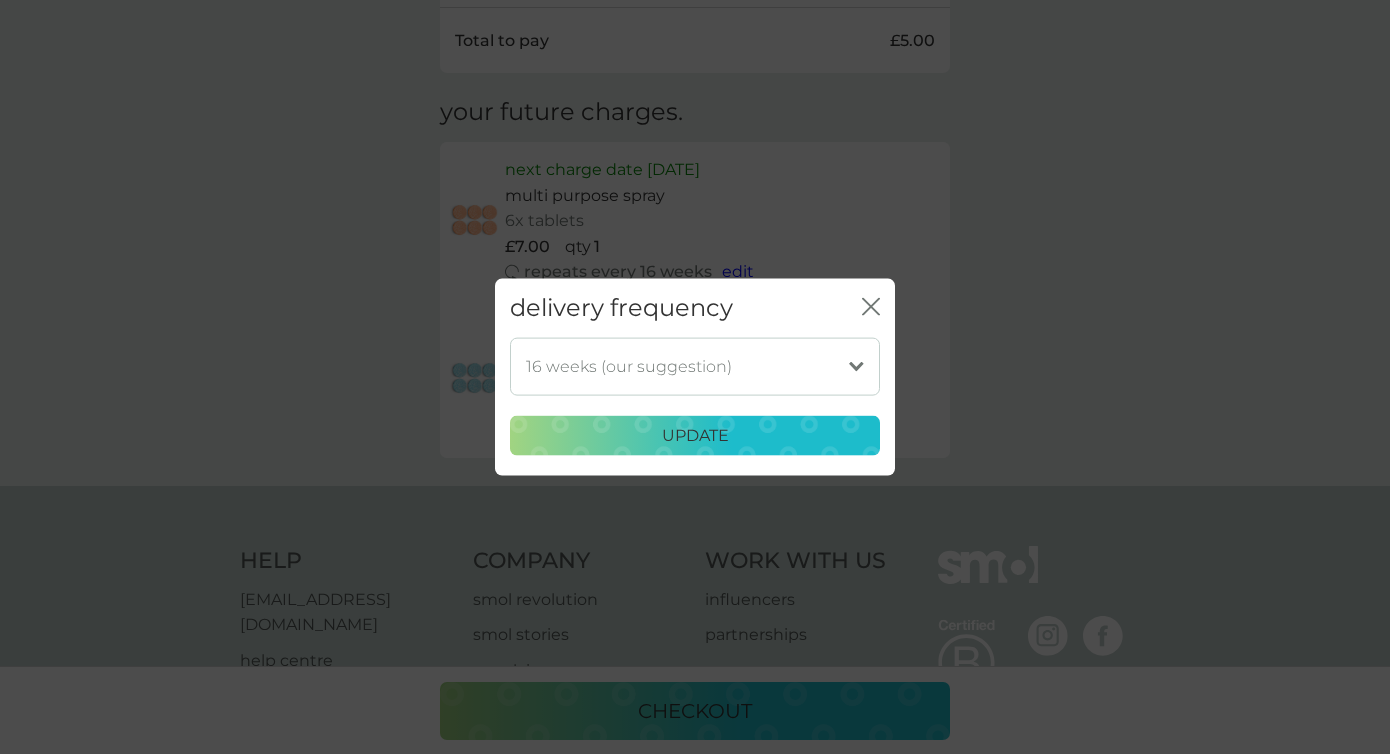 click on "1 week  2 weeks  3 weeks  4 weeks  5 weeks  6 weeks  7 weeks  8 weeks  9 weeks  10 weeks  11 weeks  12 weeks  13 weeks  14 weeks  15 weeks  16 weeks (our suggestion) 17 weeks  18 weeks  19 weeks  20 weeks  21 weeks  22 weeks  23 weeks  24 weeks  25 weeks  26 weeks  27 weeks  28 weeks  29 weeks  30 weeks  31 weeks  32 weeks  33 weeks  34 weeks  35 weeks" at bounding box center [695, 366] 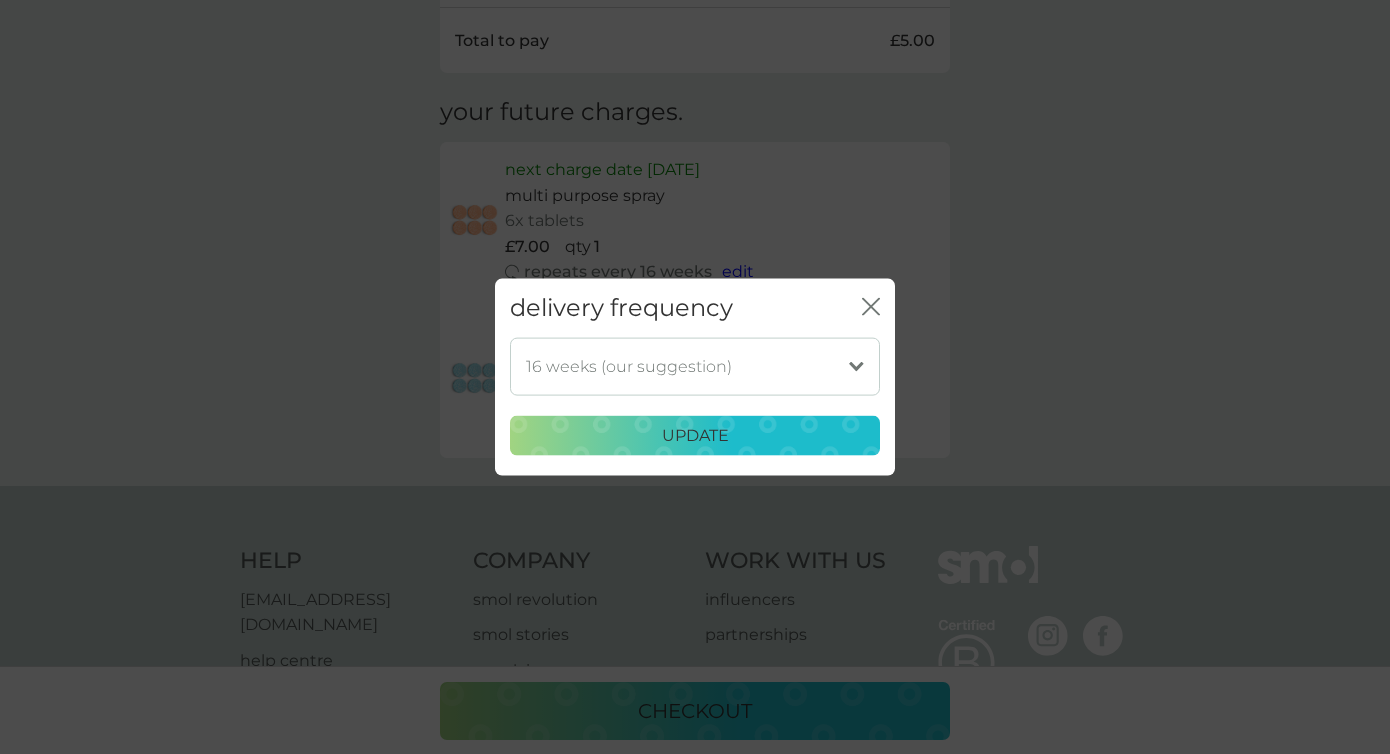 select on "140" 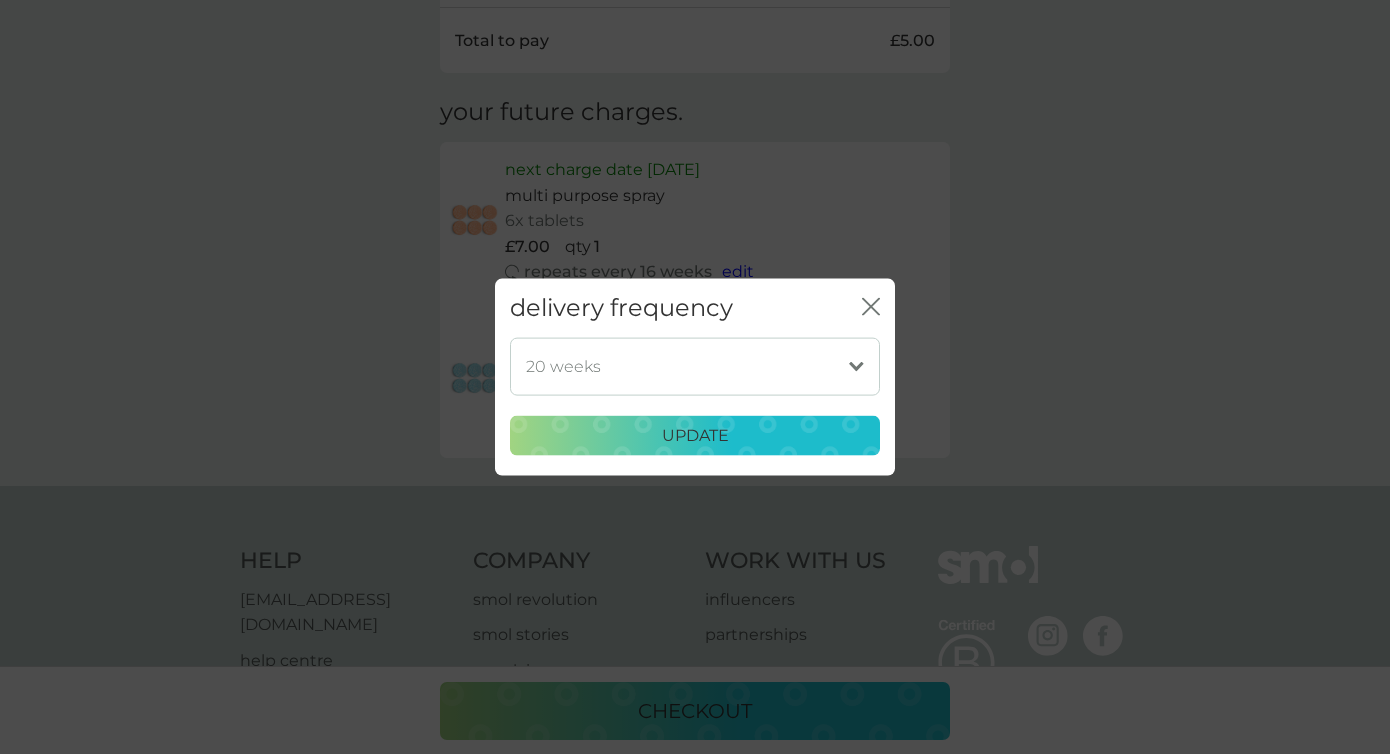 click on "update" at bounding box center (695, 436) 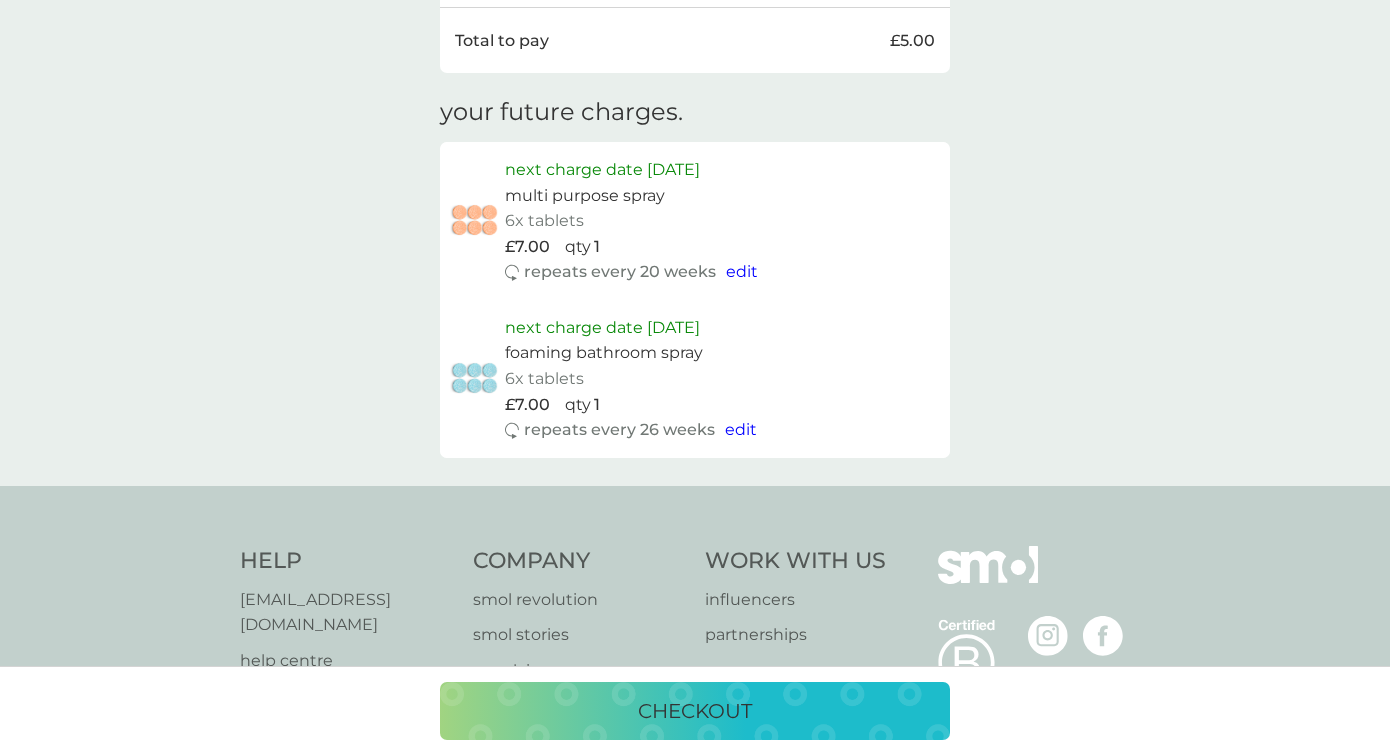 click on "checkout" at bounding box center [695, 711] 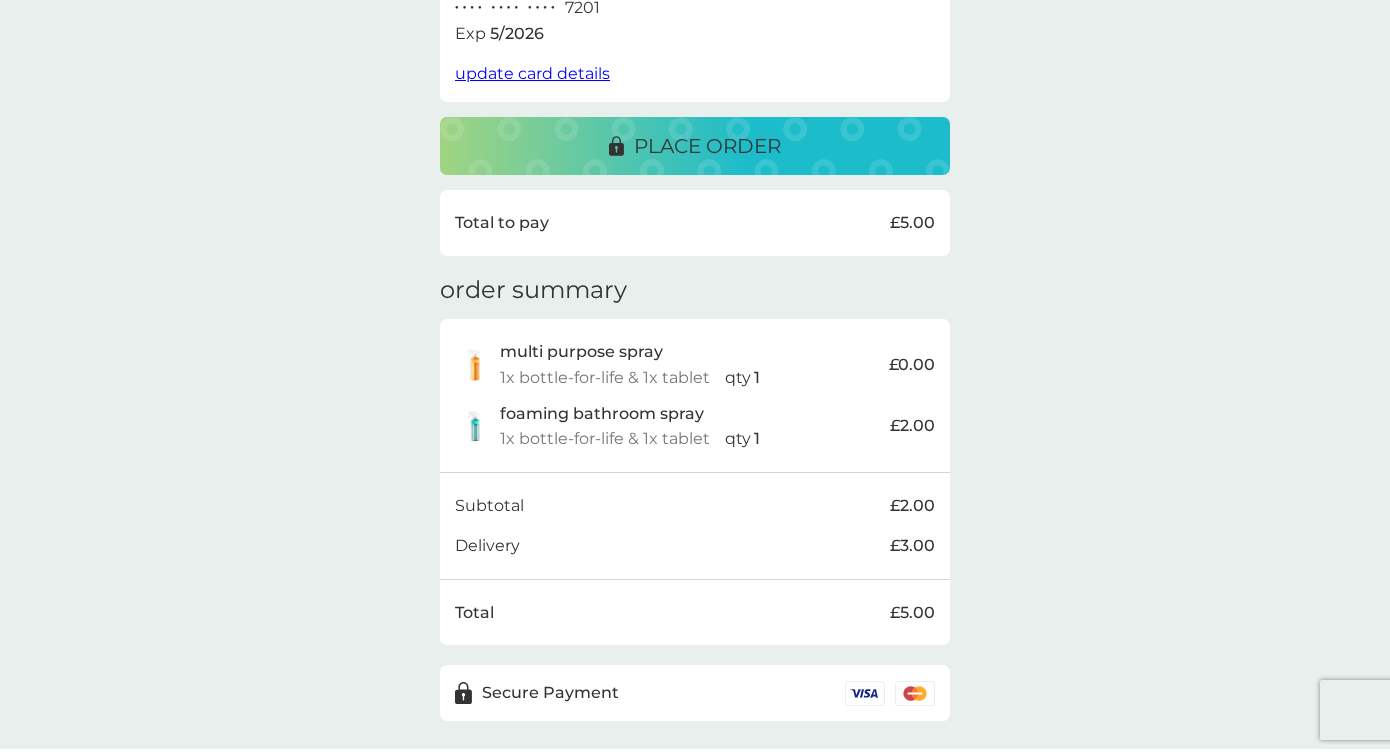 scroll, scrollTop: 470, scrollLeft: 0, axis: vertical 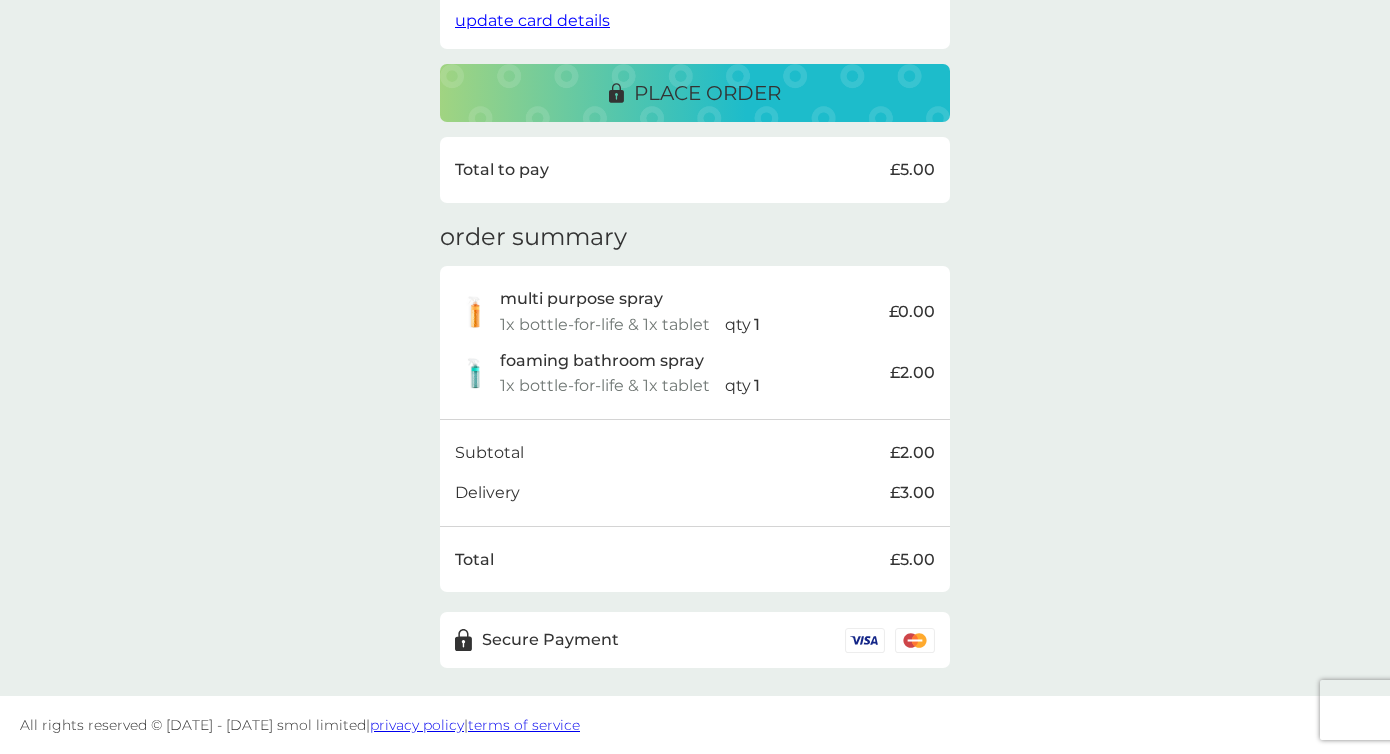 click on "place order" at bounding box center [707, 93] 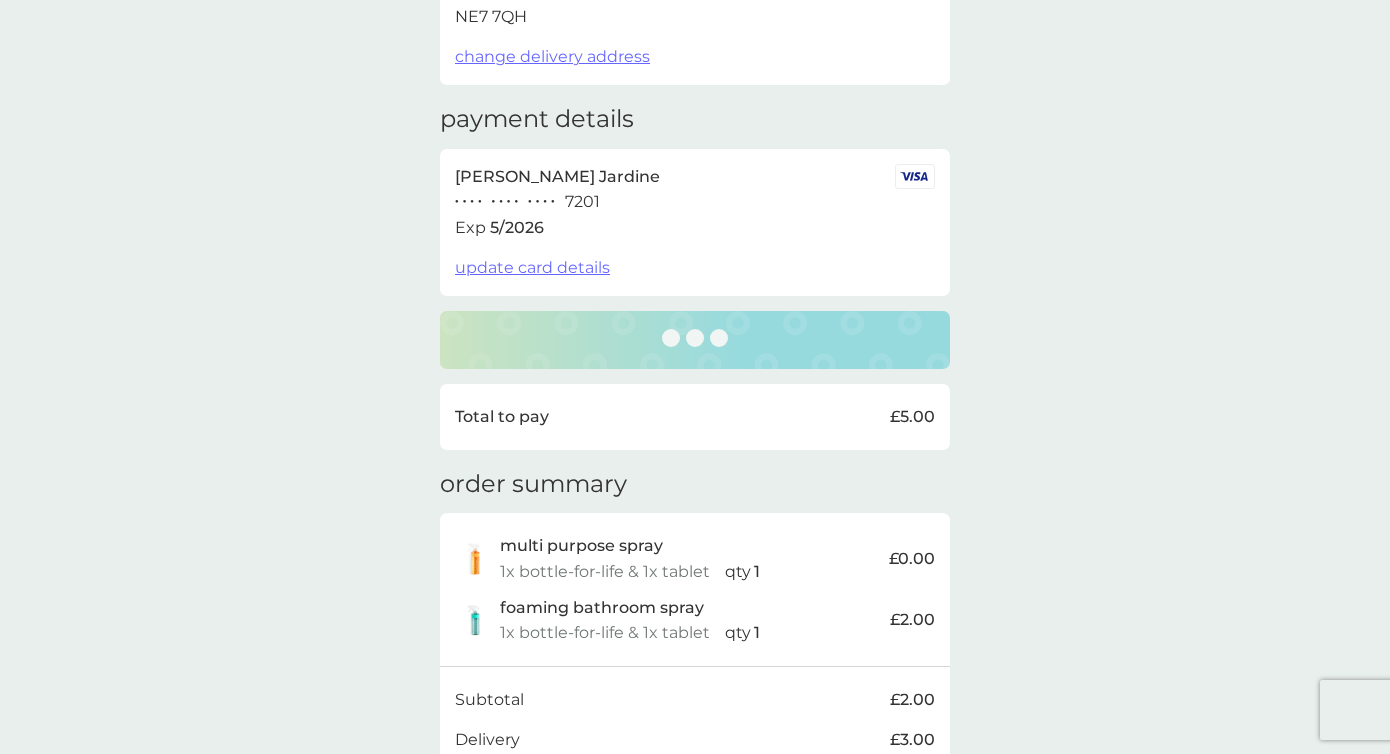 scroll, scrollTop: 0, scrollLeft: 0, axis: both 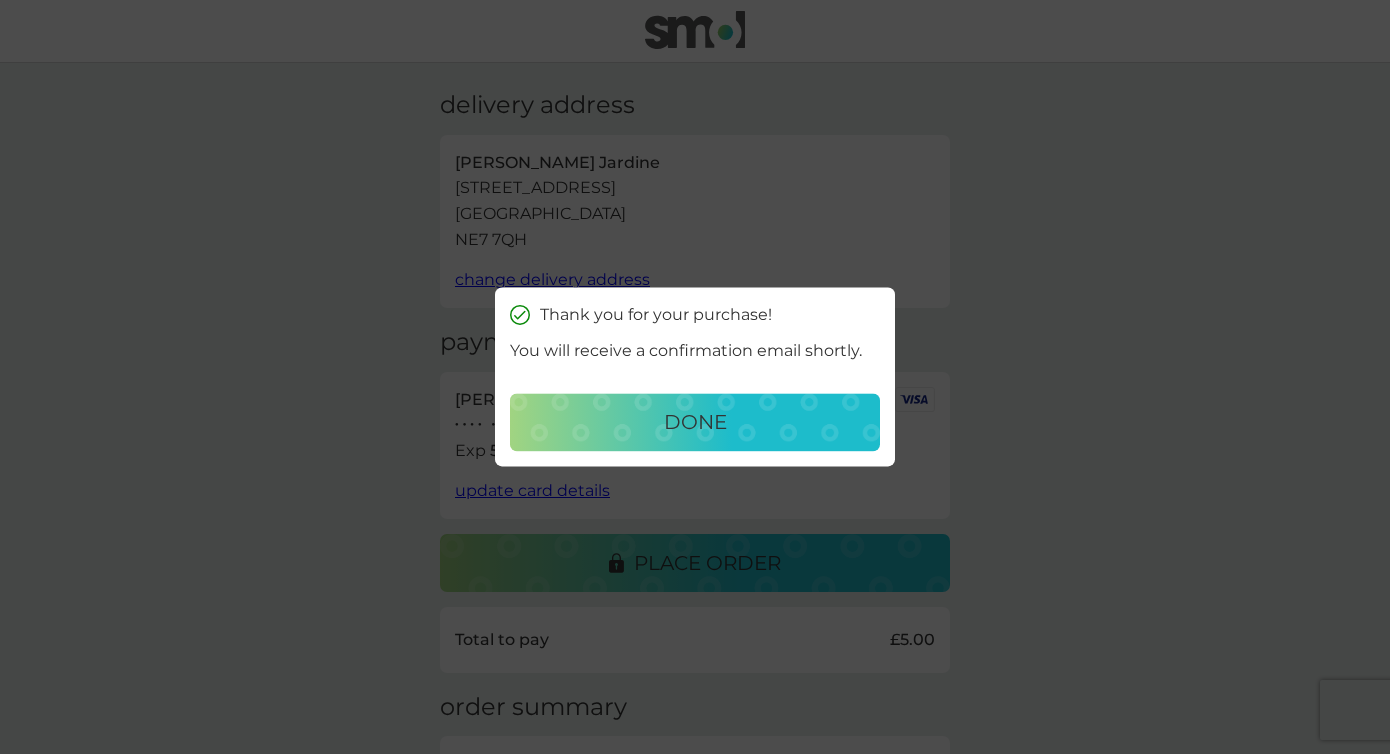 click on "done" at bounding box center [695, 423] 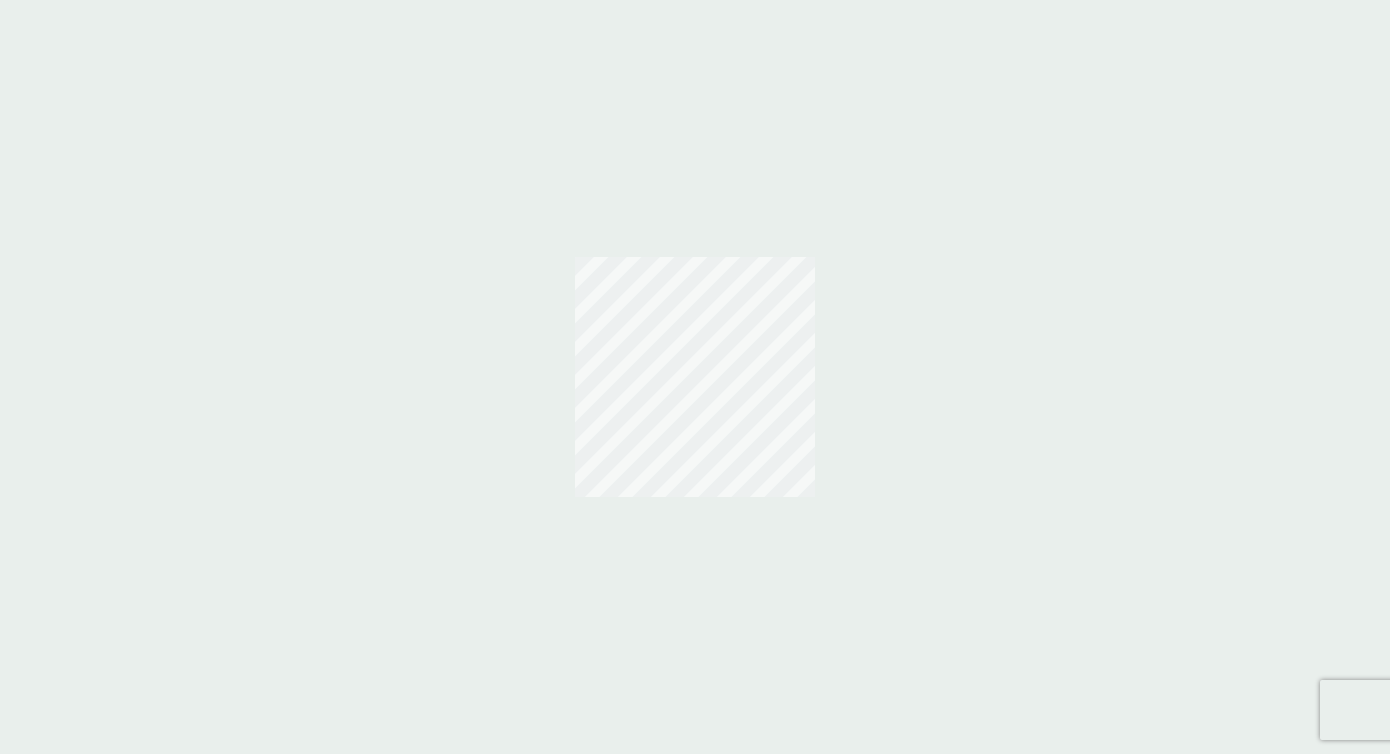 scroll, scrollTop: 0, scrollLeft: 0, axis: both 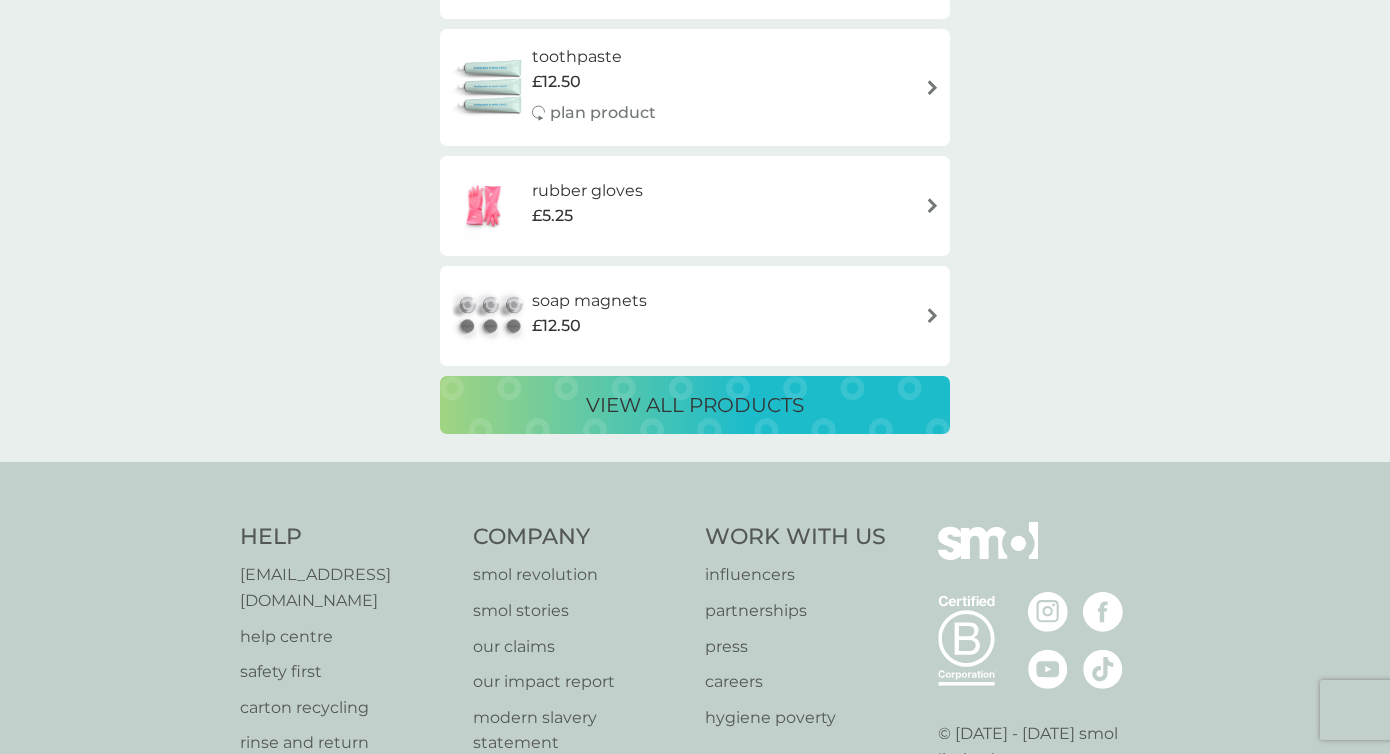 click on "soap magnets" at bounding box center (589, 301) 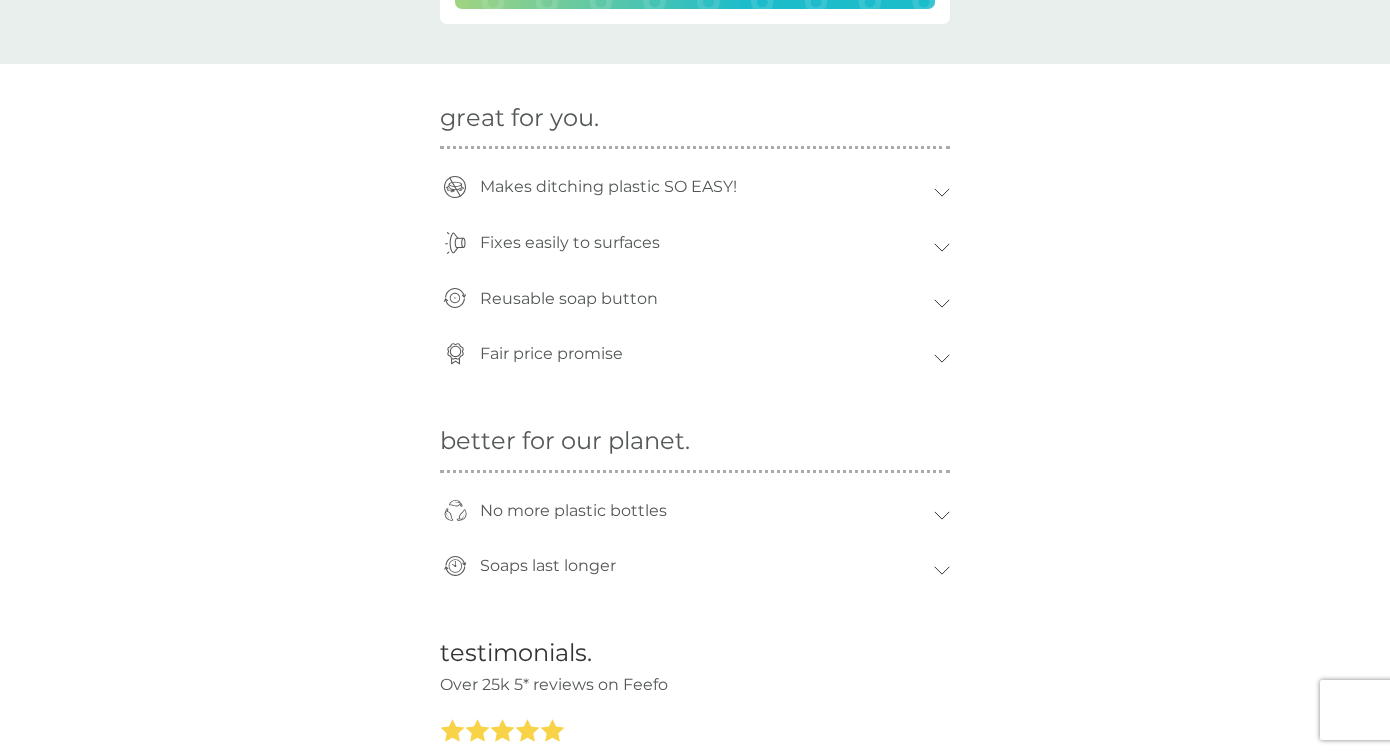 scroll, scrollTop: 1084, scrollLeft: 0, axis: vertical 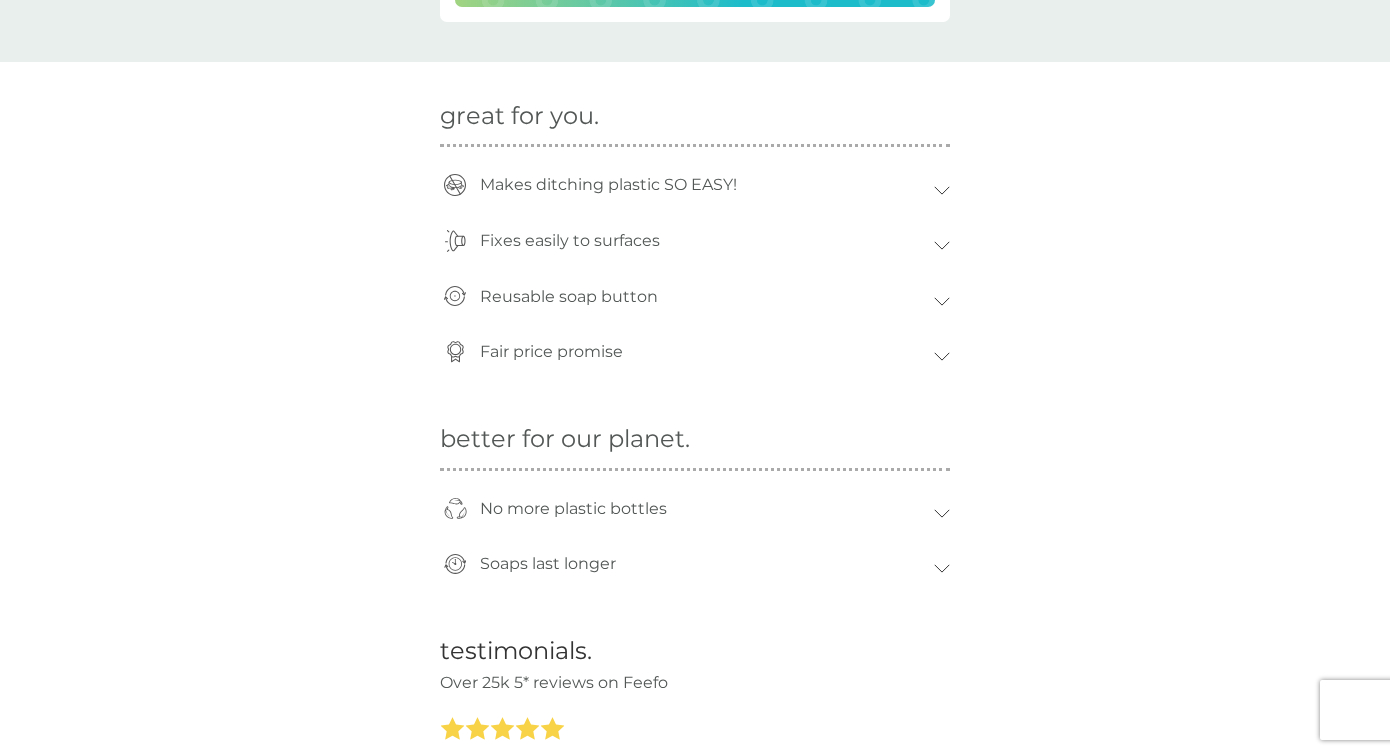 click on "Fixes easily to surfaces" at bounding box center (570, 241) 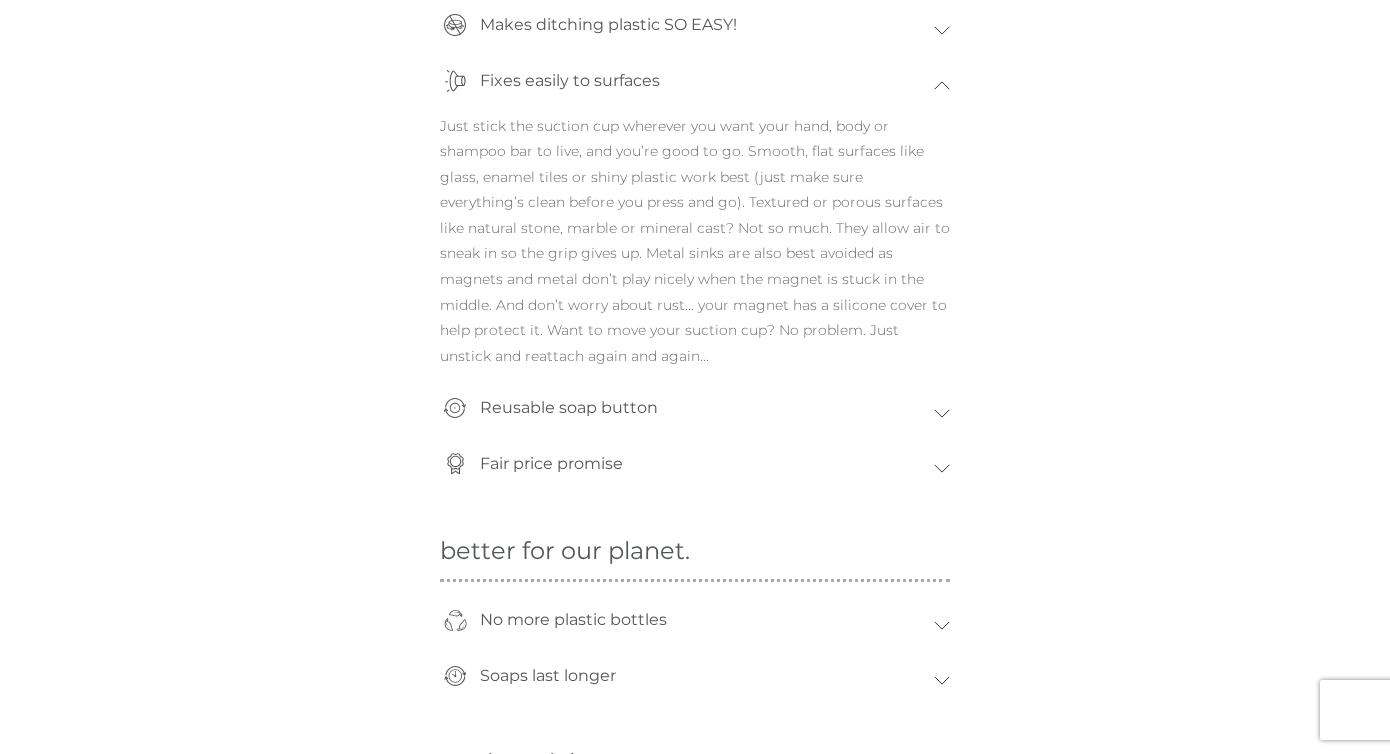 scroll, scrollTop: 1246, scrollLeft: 0, axis: vertical 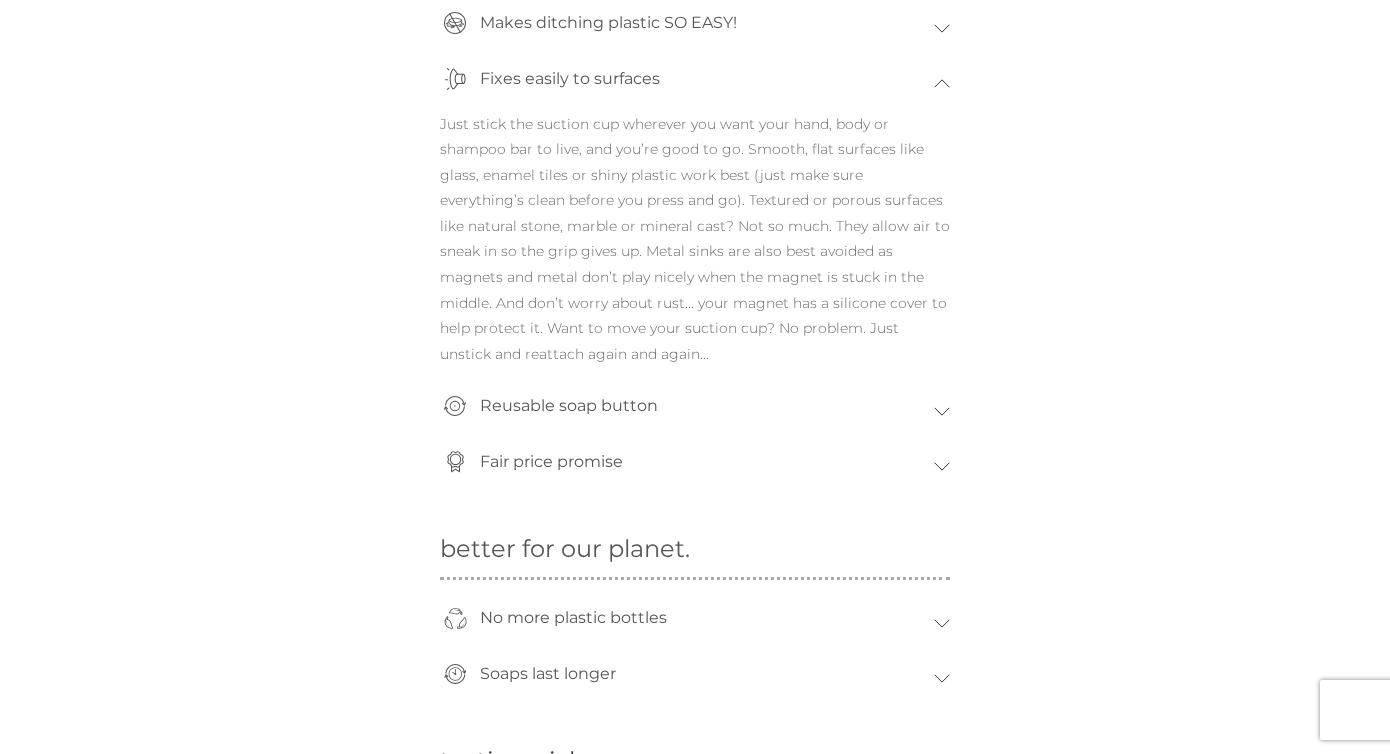 click on "Reusable soap button" at bounding box center [569, 406] 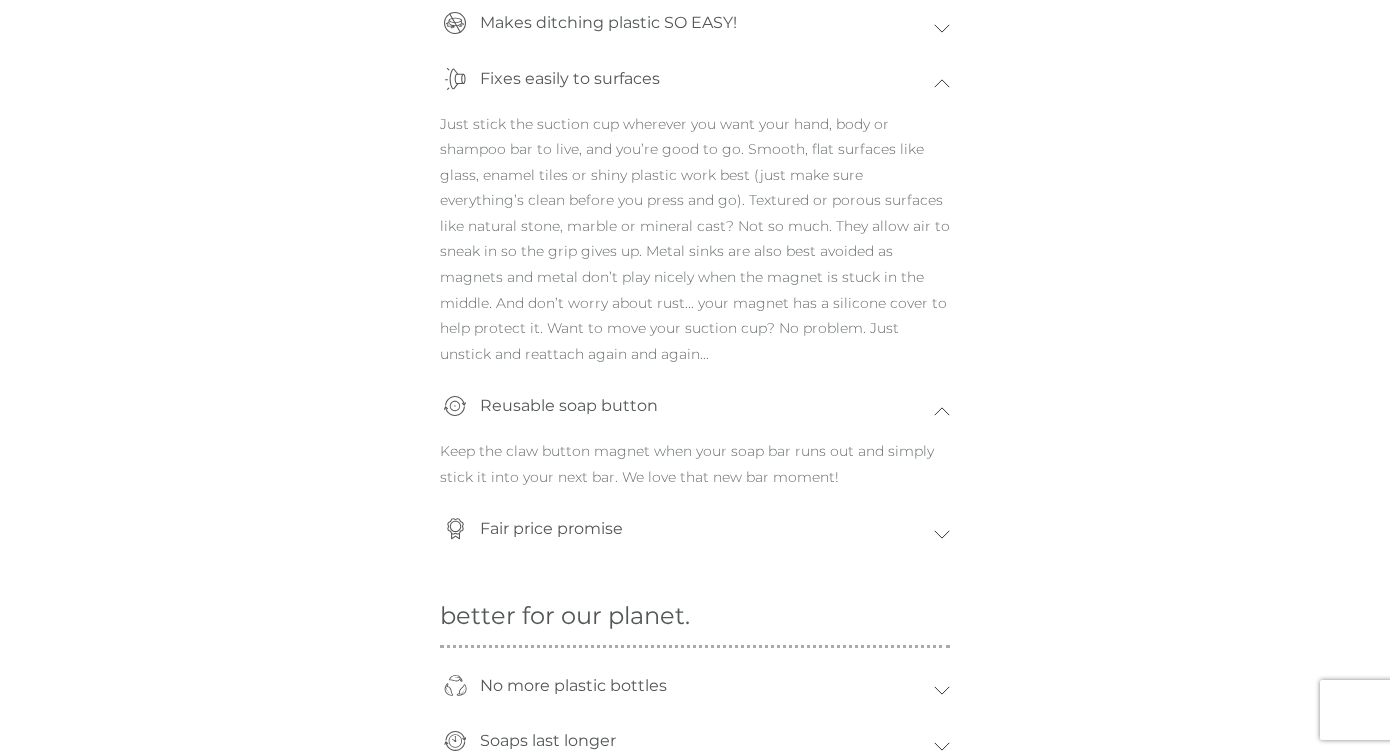 click on "Reusable soap button" at bounding box center [569, 406] 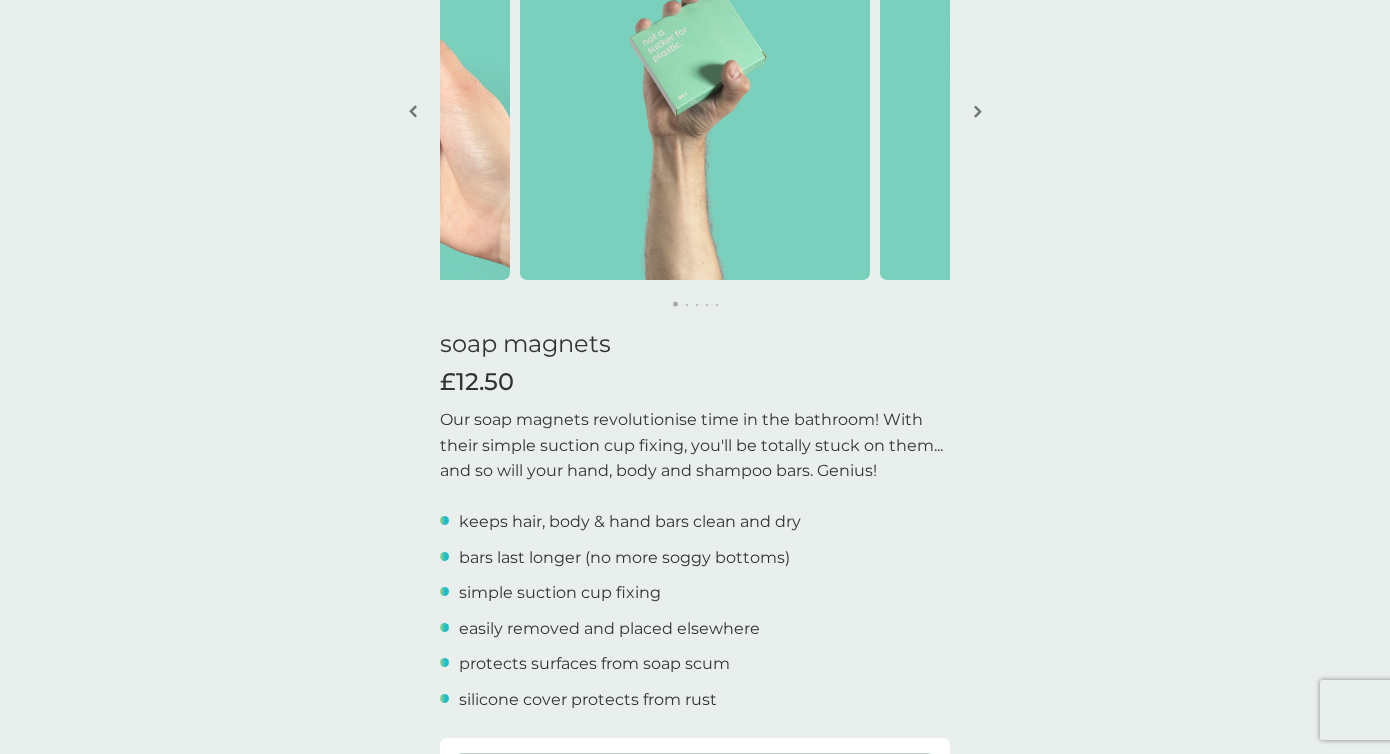 scroll, scrollTop: 0, scrollLeft: 0, axis: both 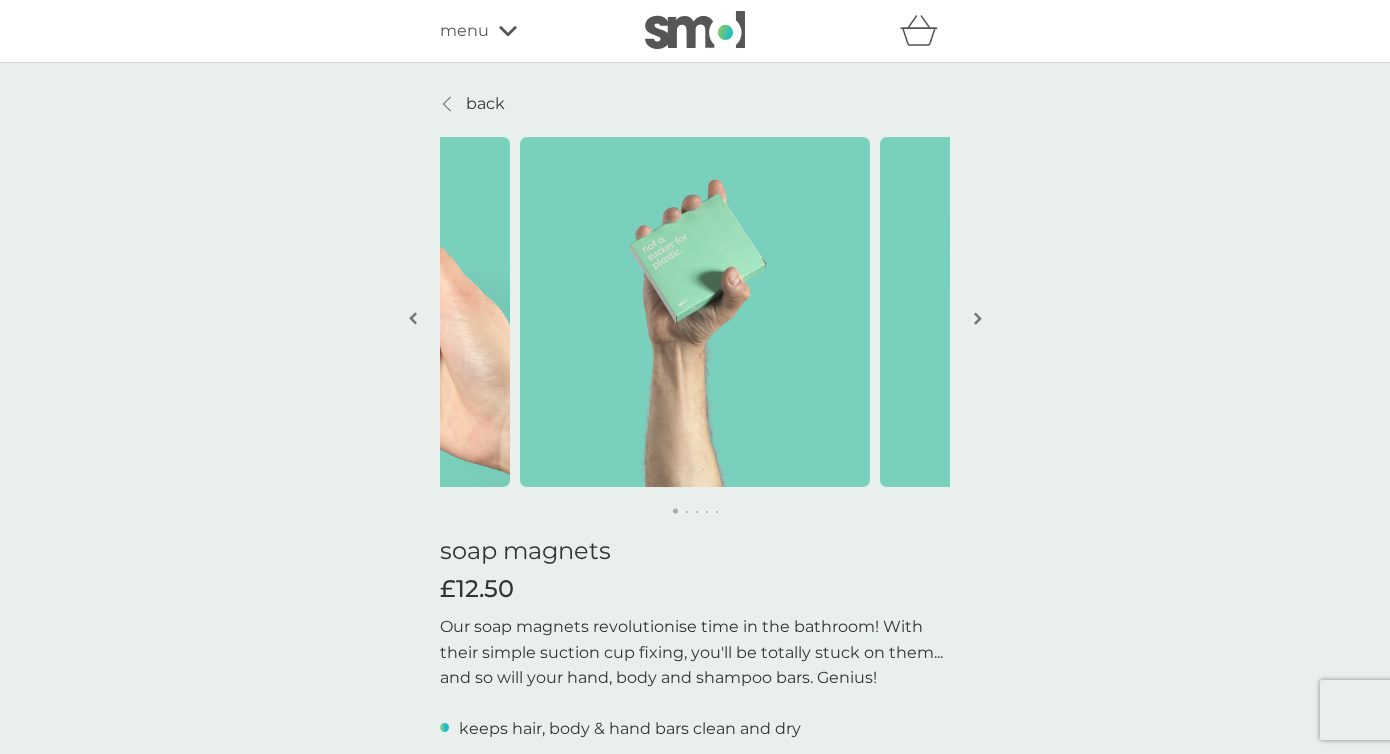 click at bounding box center (978, 318) 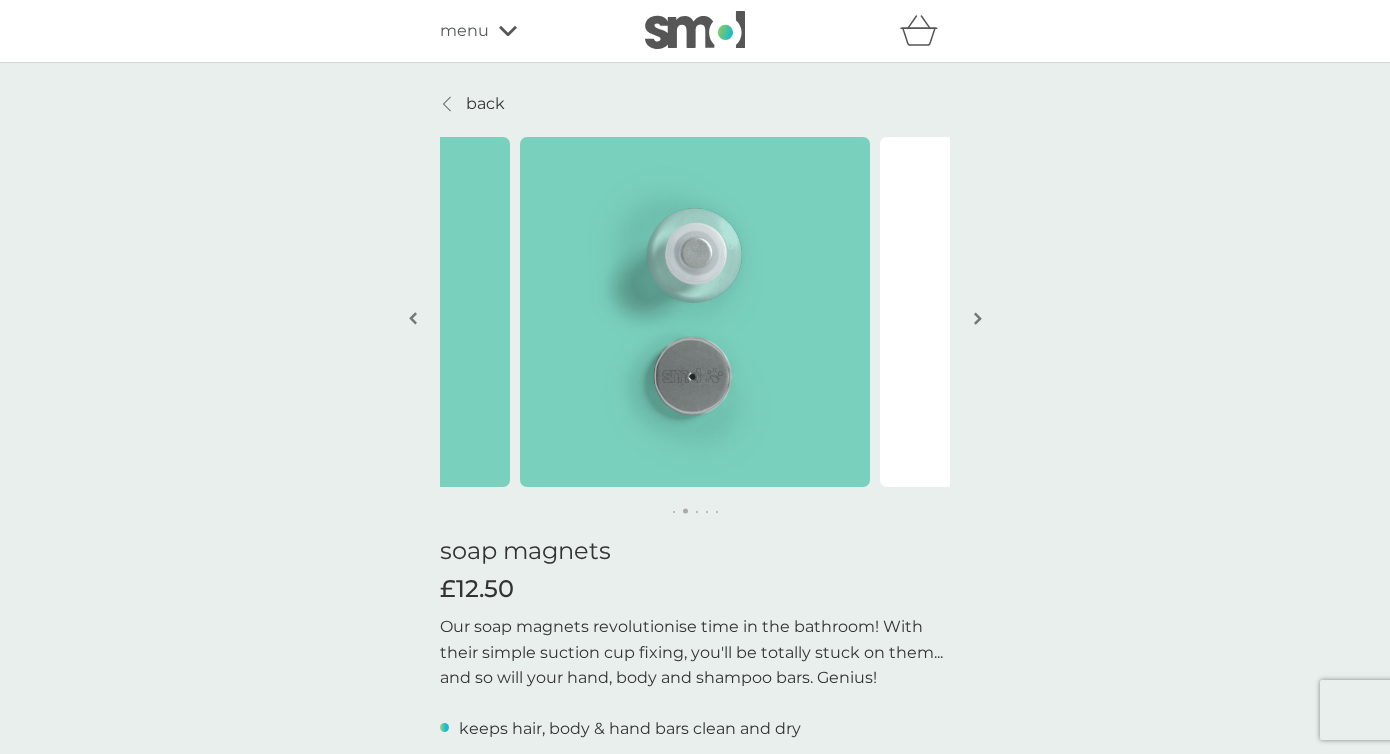 click at bounding box center (978, 318) 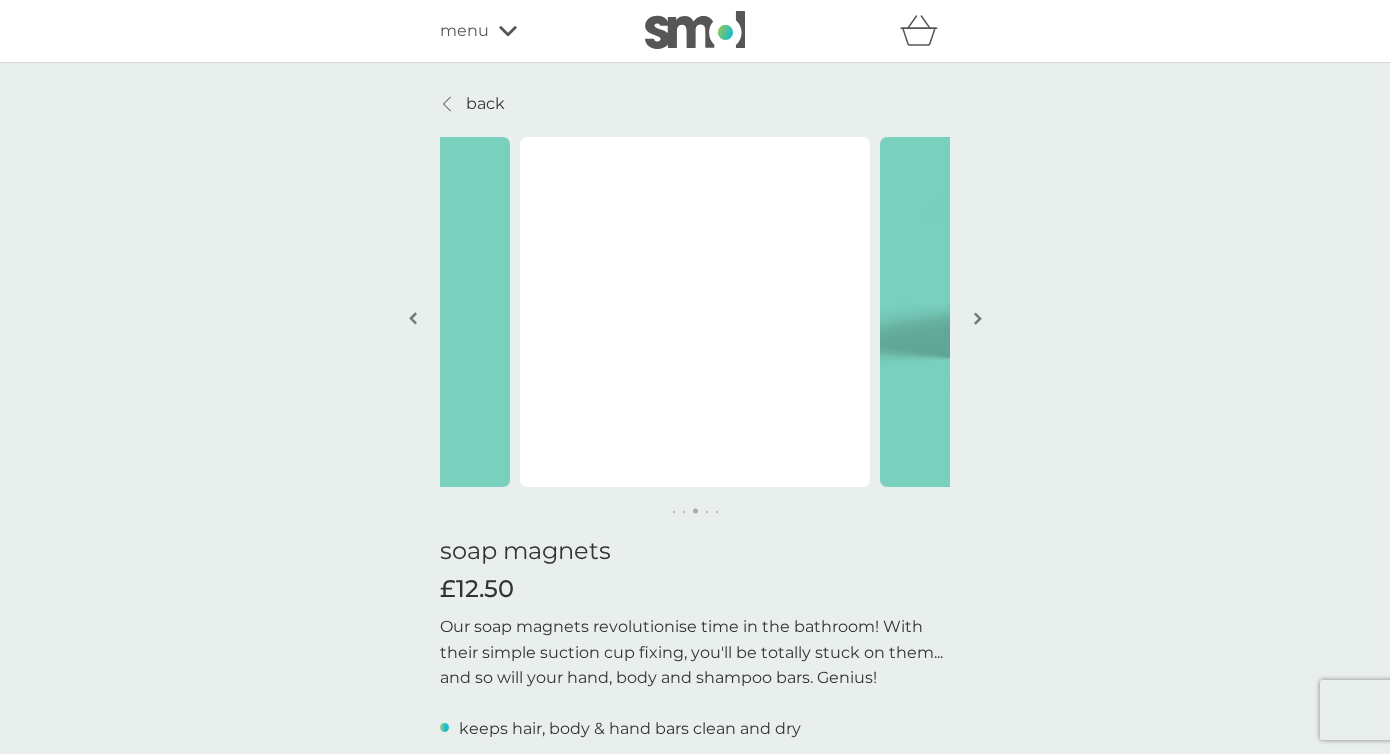 click at bounding box center (978, 318) 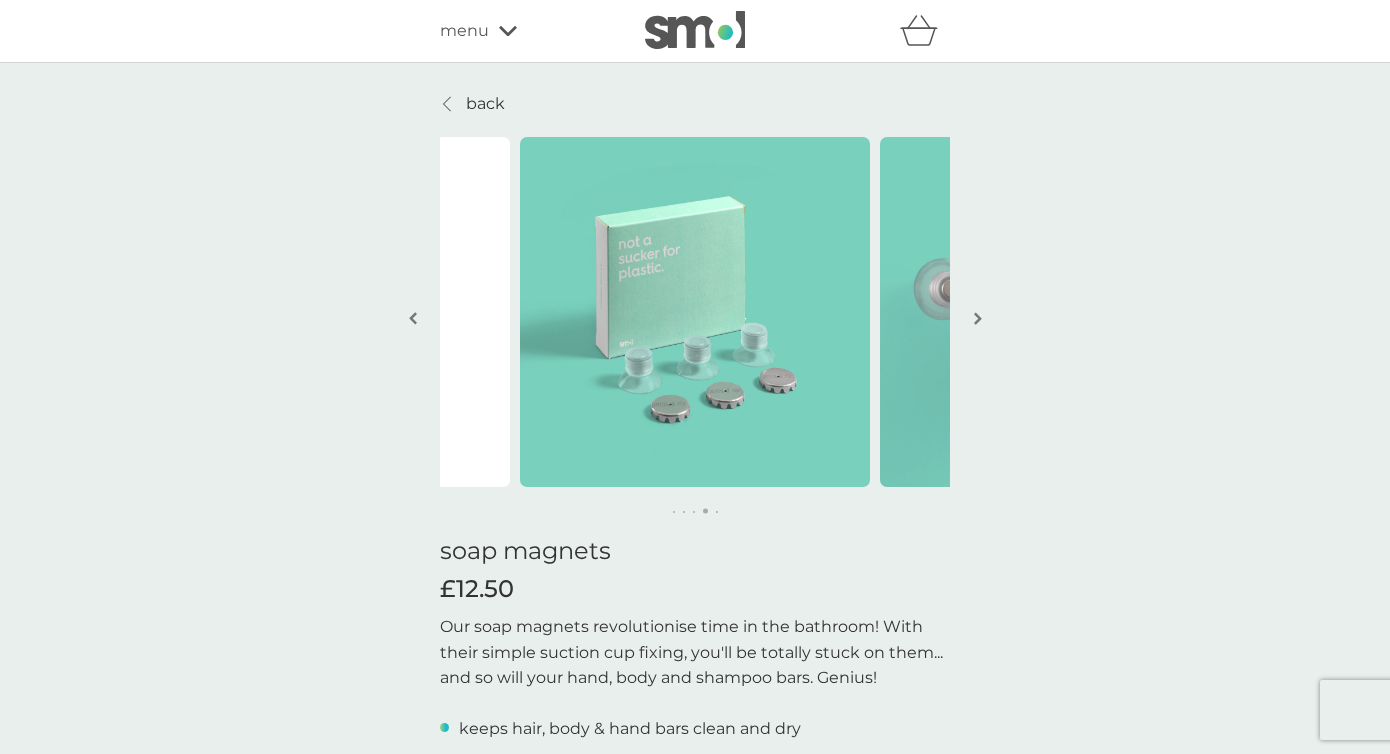 click at bounding box center (978, 318) 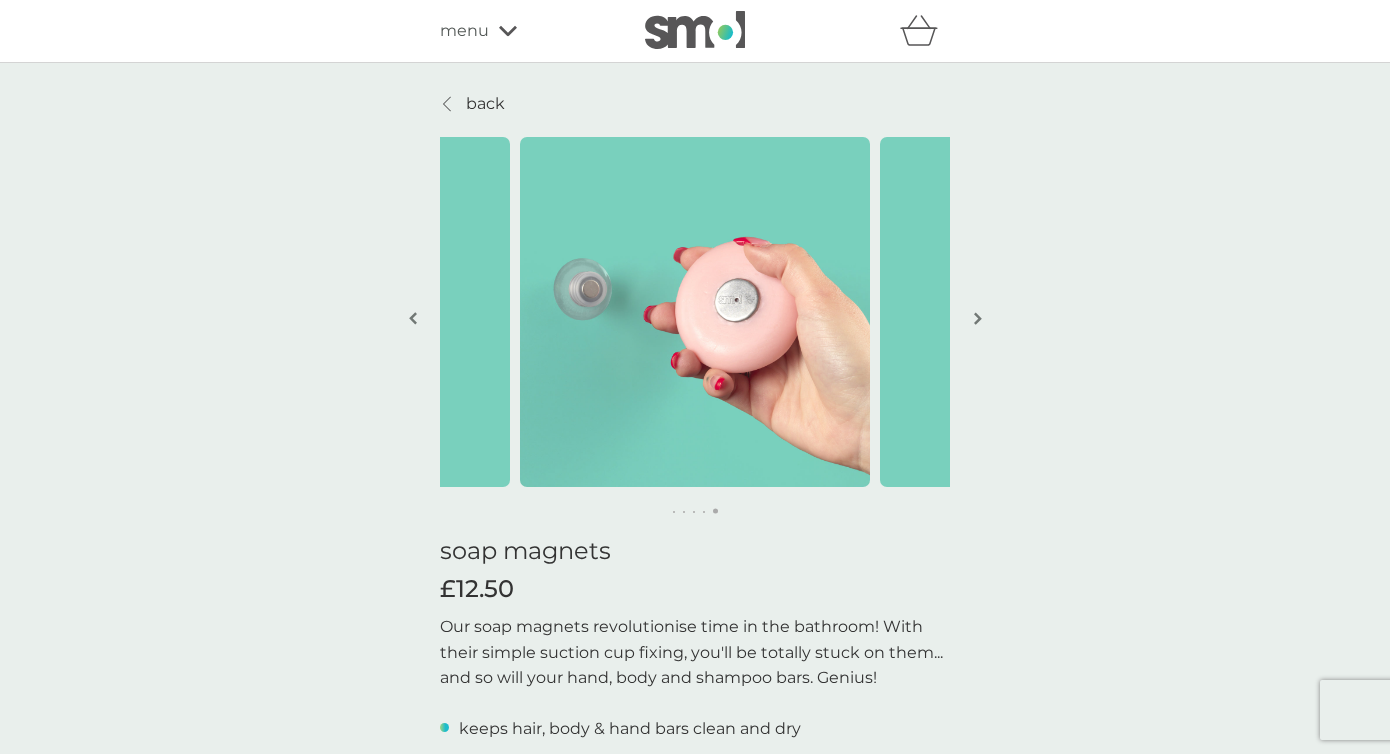 click at bounding box center (978, 318) 